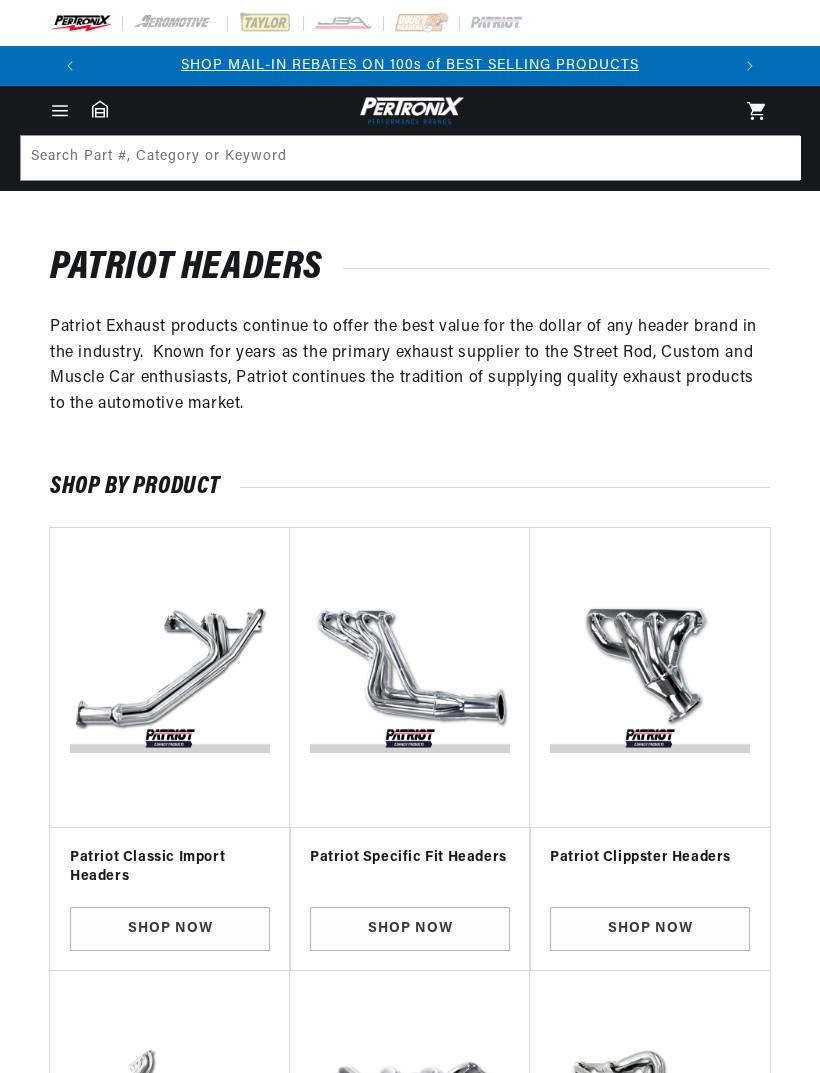 scroll, scrollTop: 0, scrollLeft: 0, axis: both 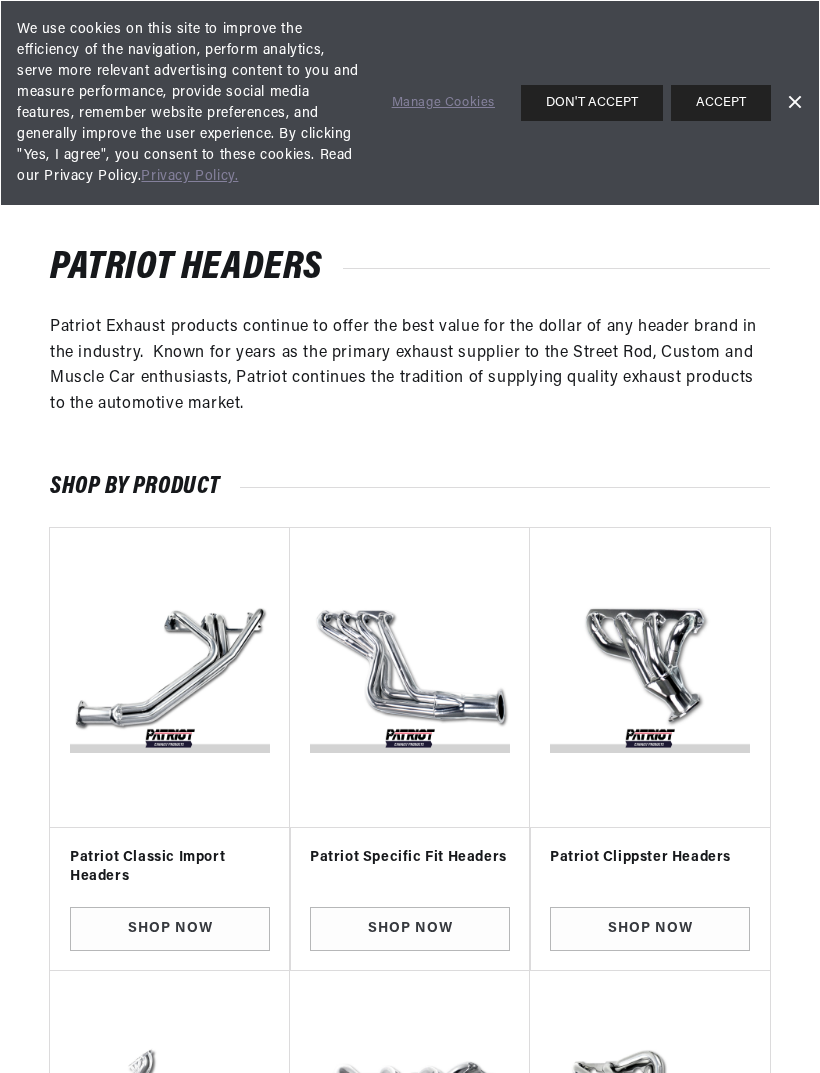 click on "We use cookies on this site to improve the efficiency of the navigation, perform analytics, serve more relevant advertising content to you and measure performance, provide social media features, remember website preferences, and generally improve the user experience. By clicking "Yes, I agree", you consent to these cookies. Read our Privacy Policy.
Privacy Policy." at bounding box center (190, 103) 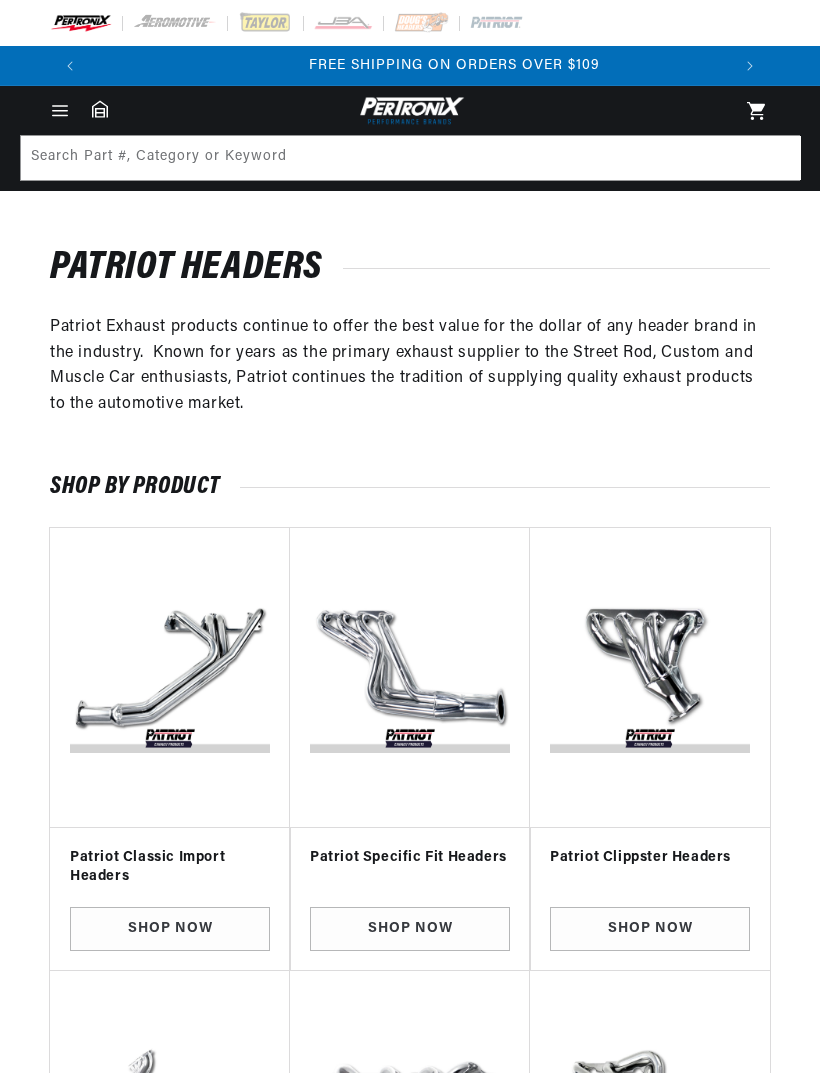 scroll, scrollTop: 0, scrollLeft: 640, axis: horizontal 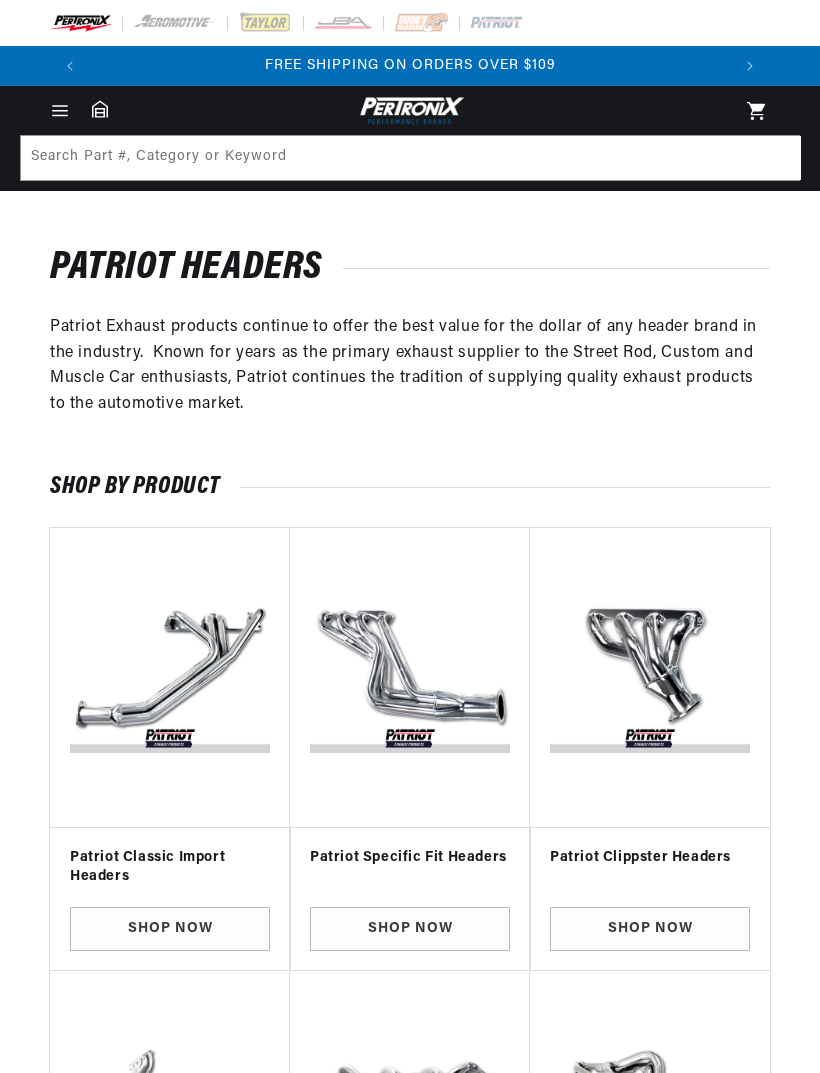 click 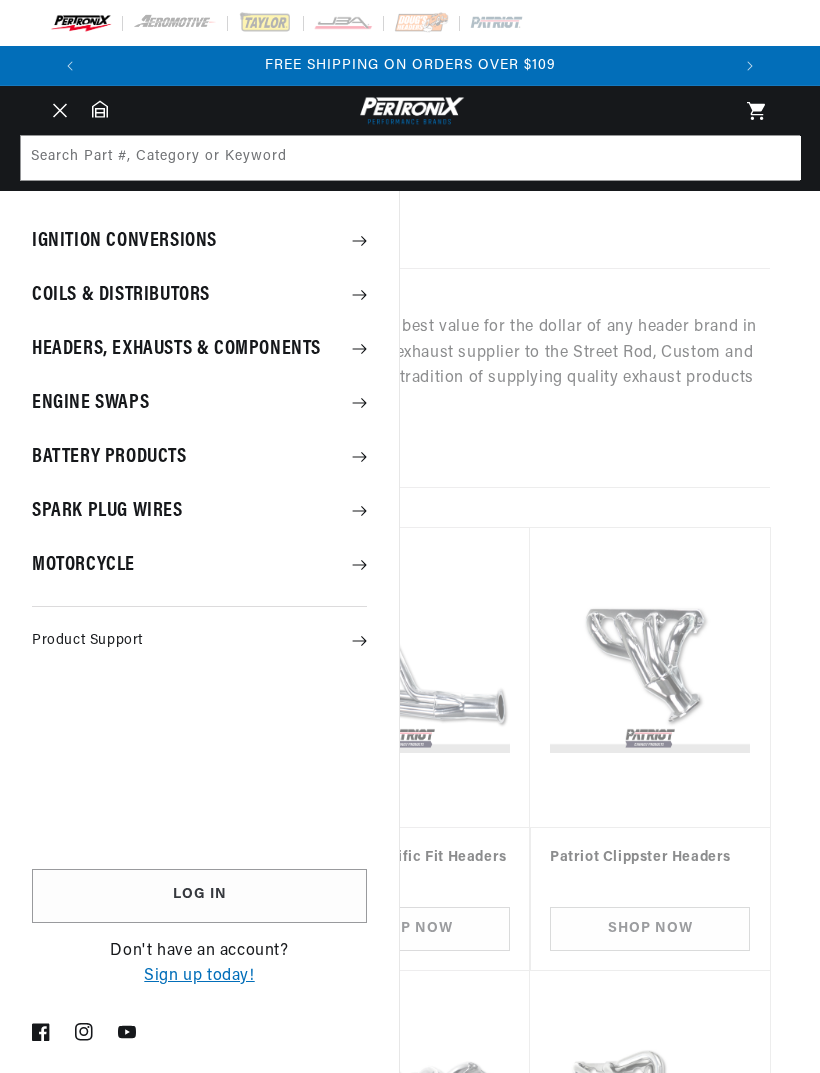 click on "Headers, Exhausts & Components" at bounding box center [199, 349] 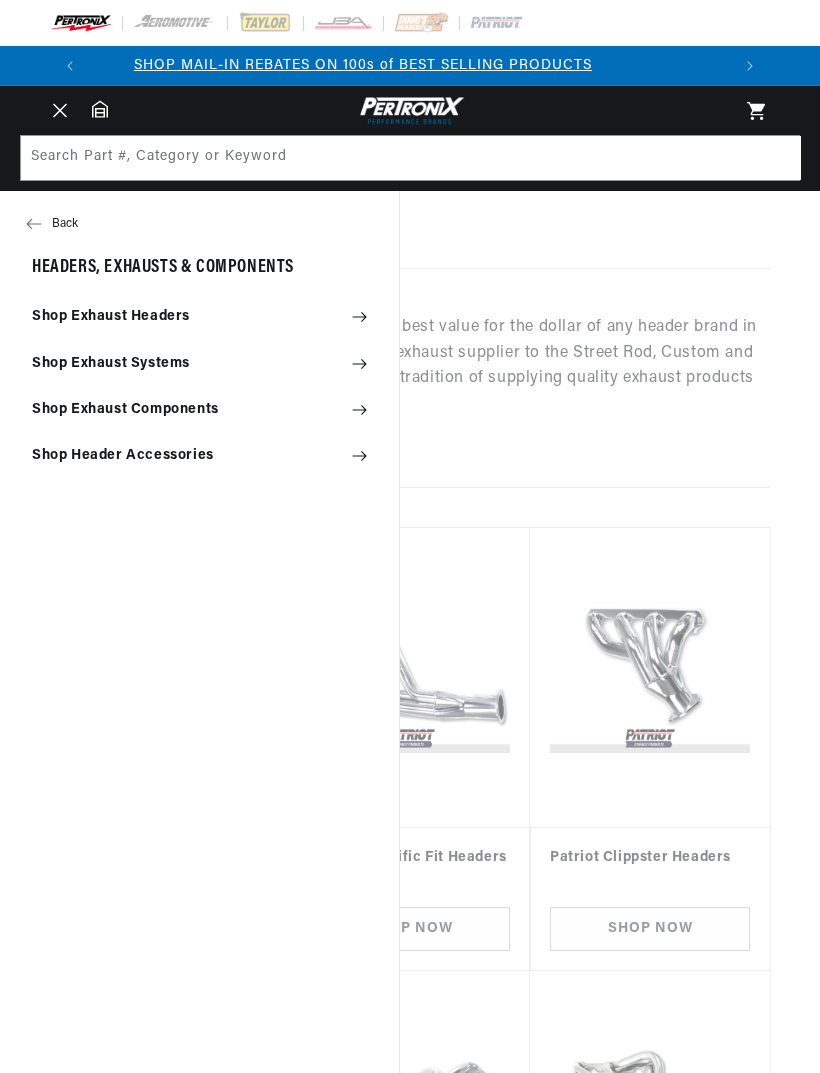 scroll, scrollTop: 0, scrollLeft: 0, axis: both 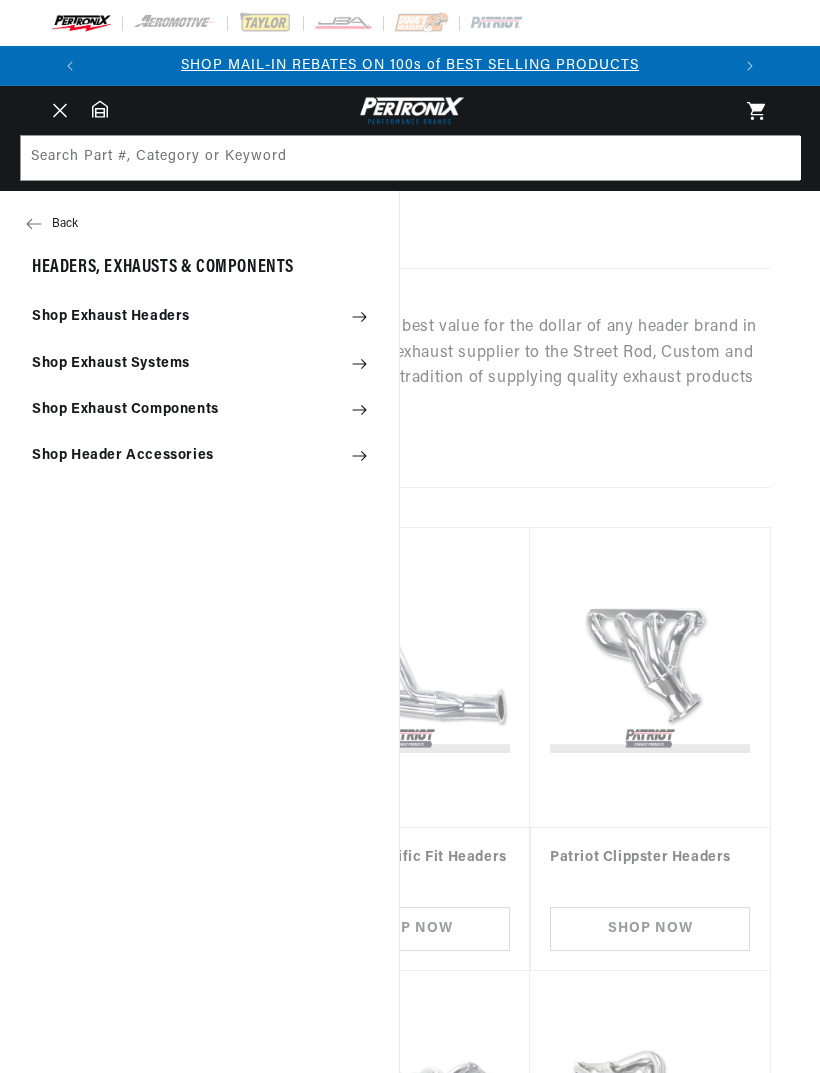 click 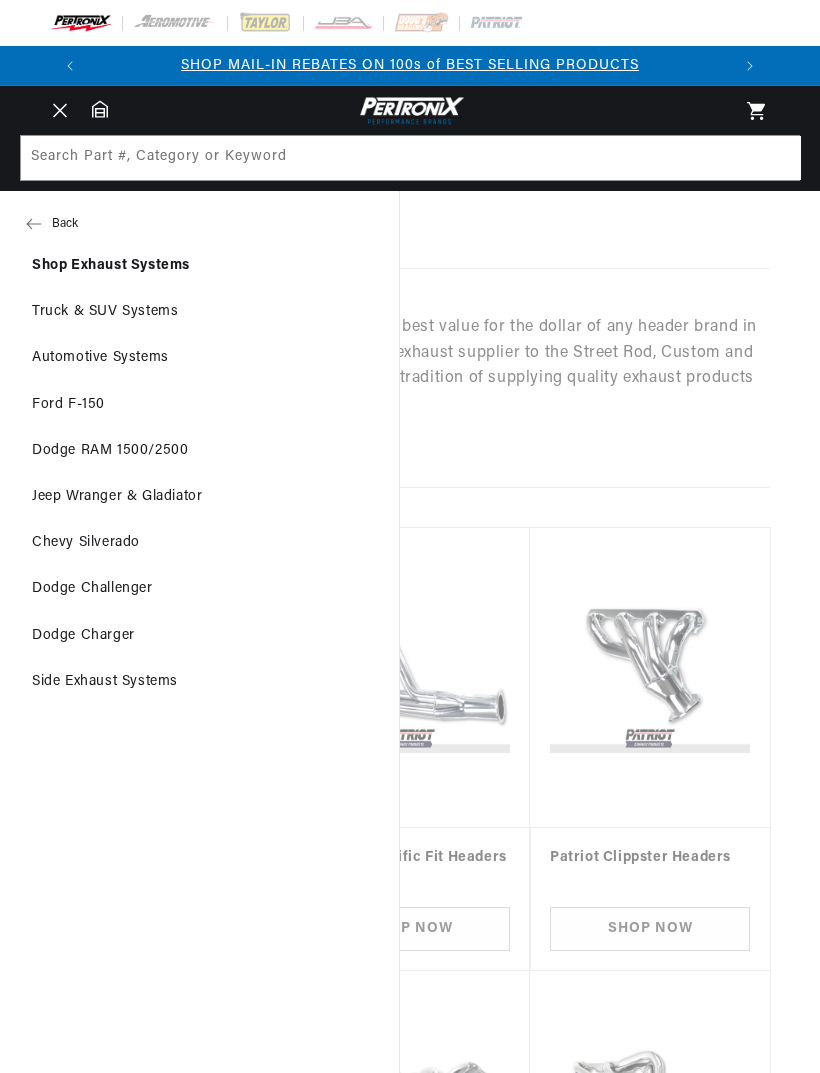 scroll, scrollTop: 0, scrollLeft: 593, axis: horizontal 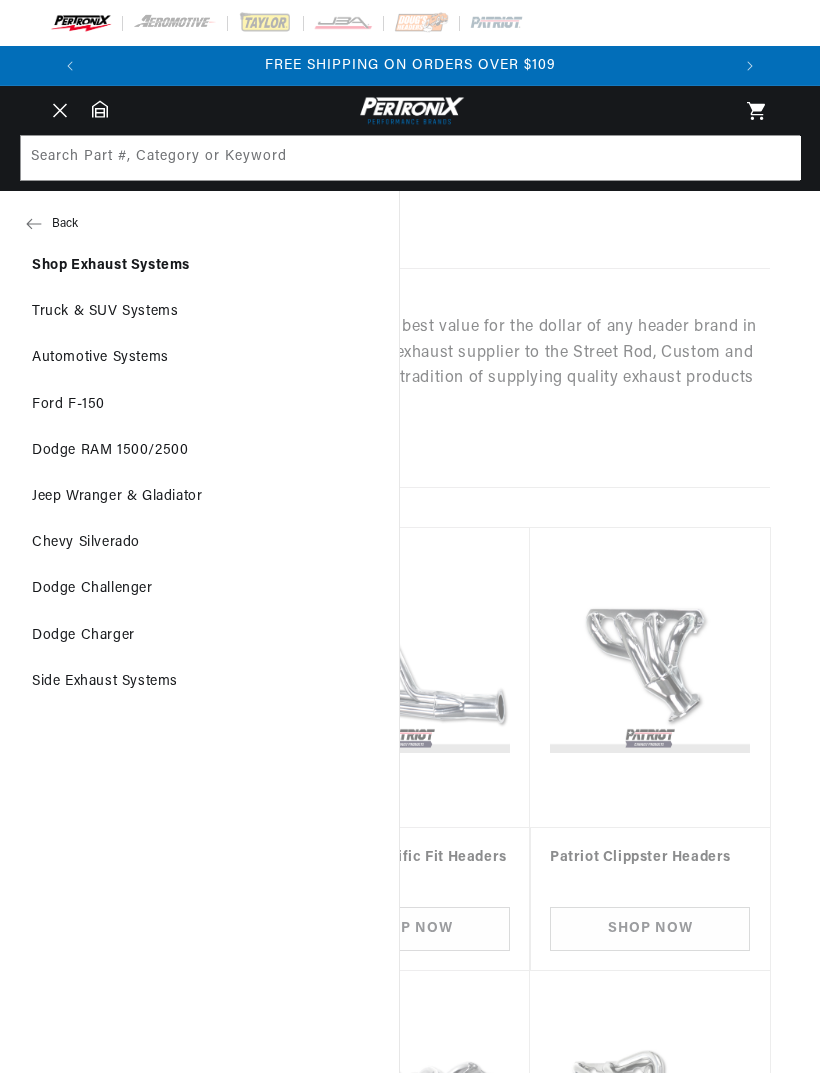 click on "Automotive Systems" at bounding box center [199, 358] 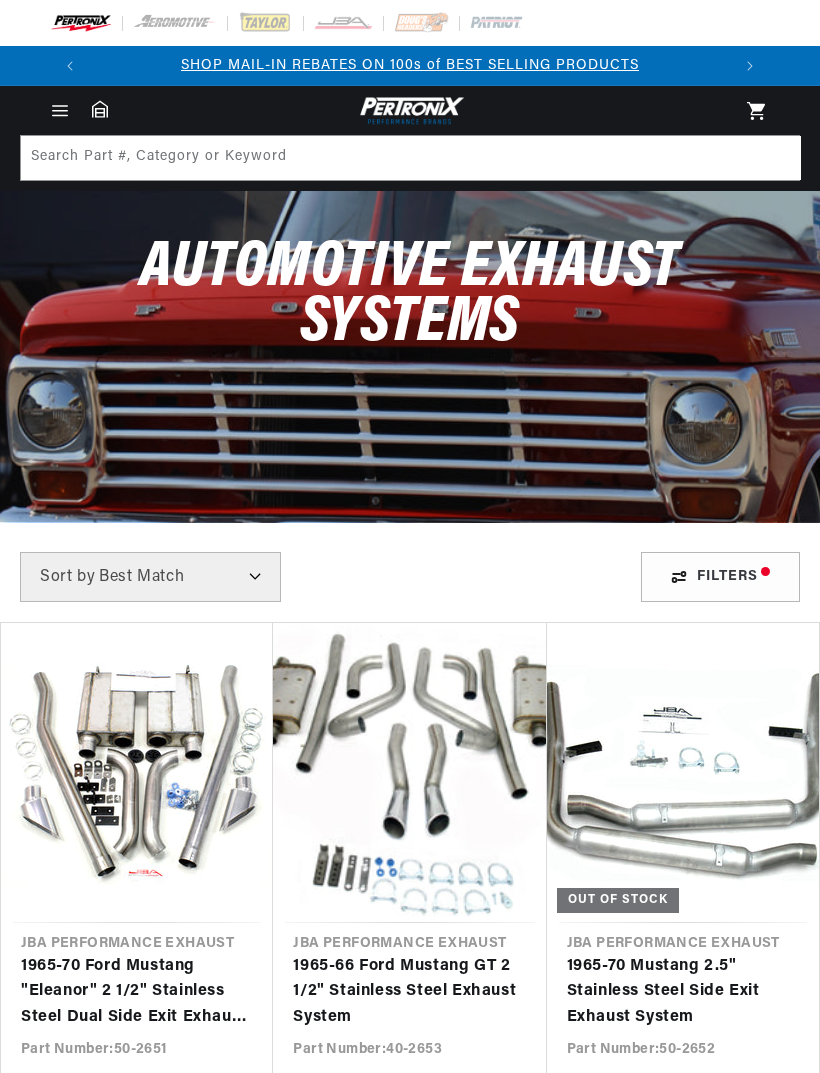 scroll, scrollTop: 0, scrollLeft: 0, axis: both 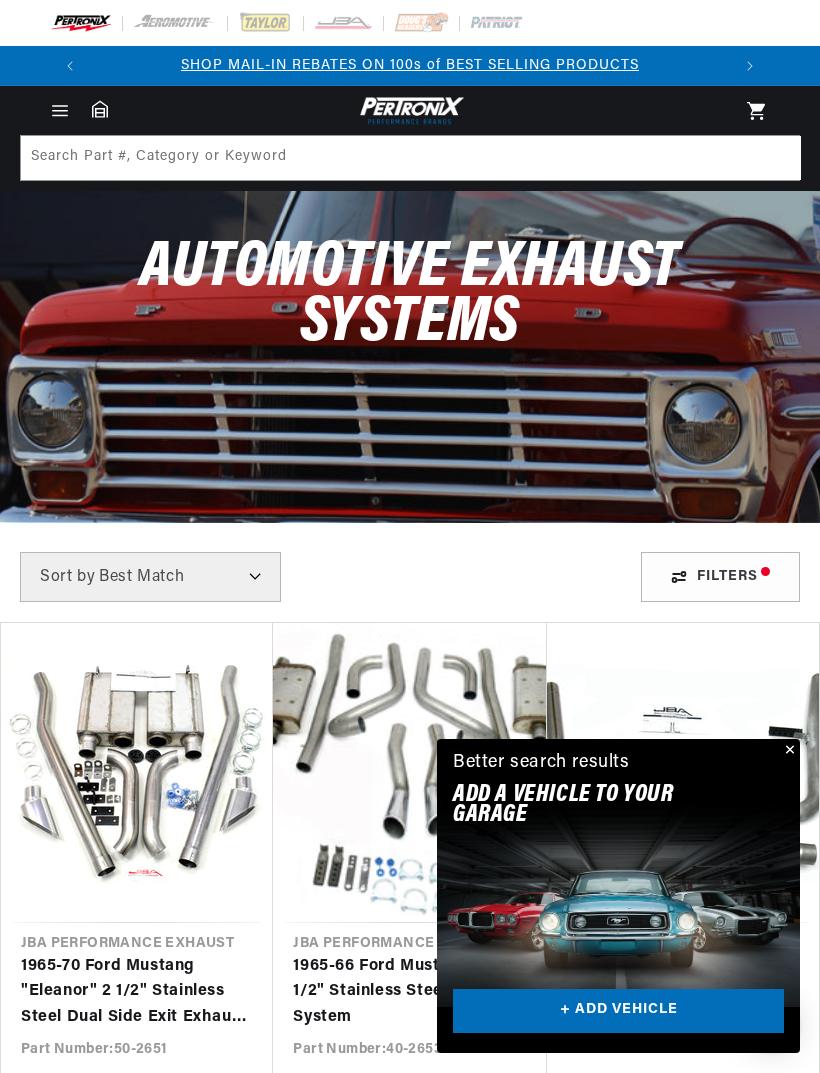 click at bounding box center (788, 751) 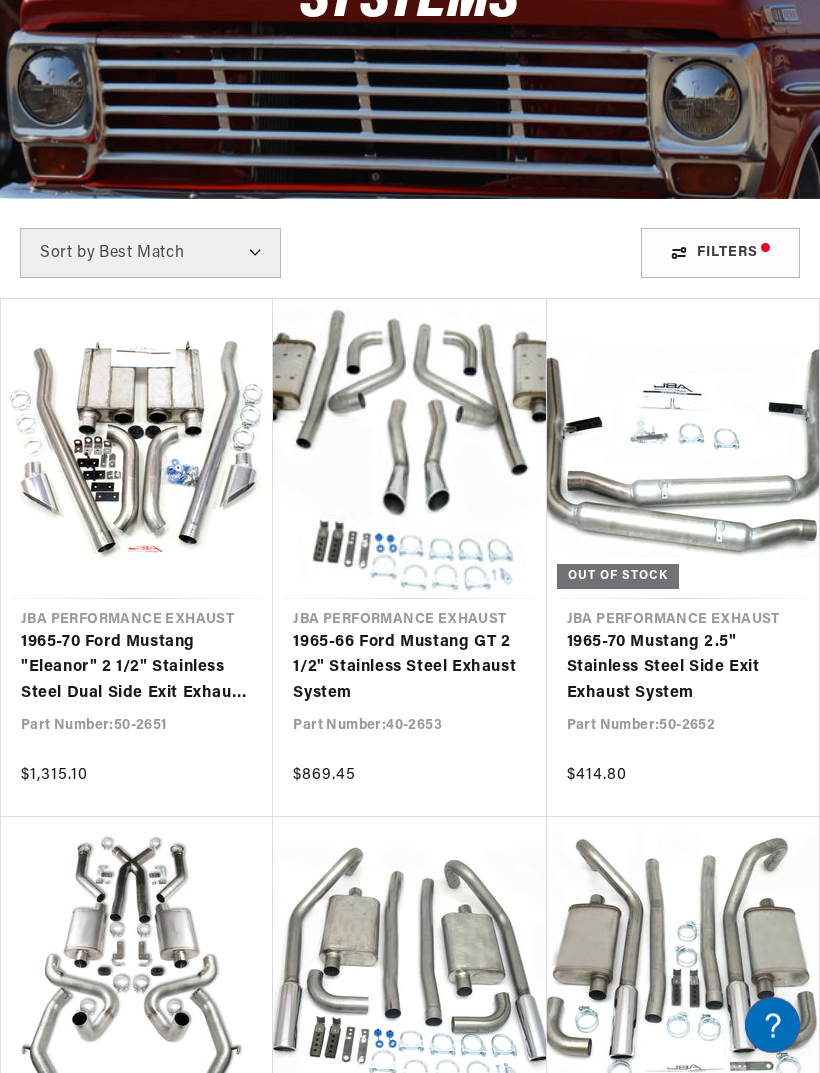 scroll, scrollTop: 332, scrollLeft: 0, axis: vertical 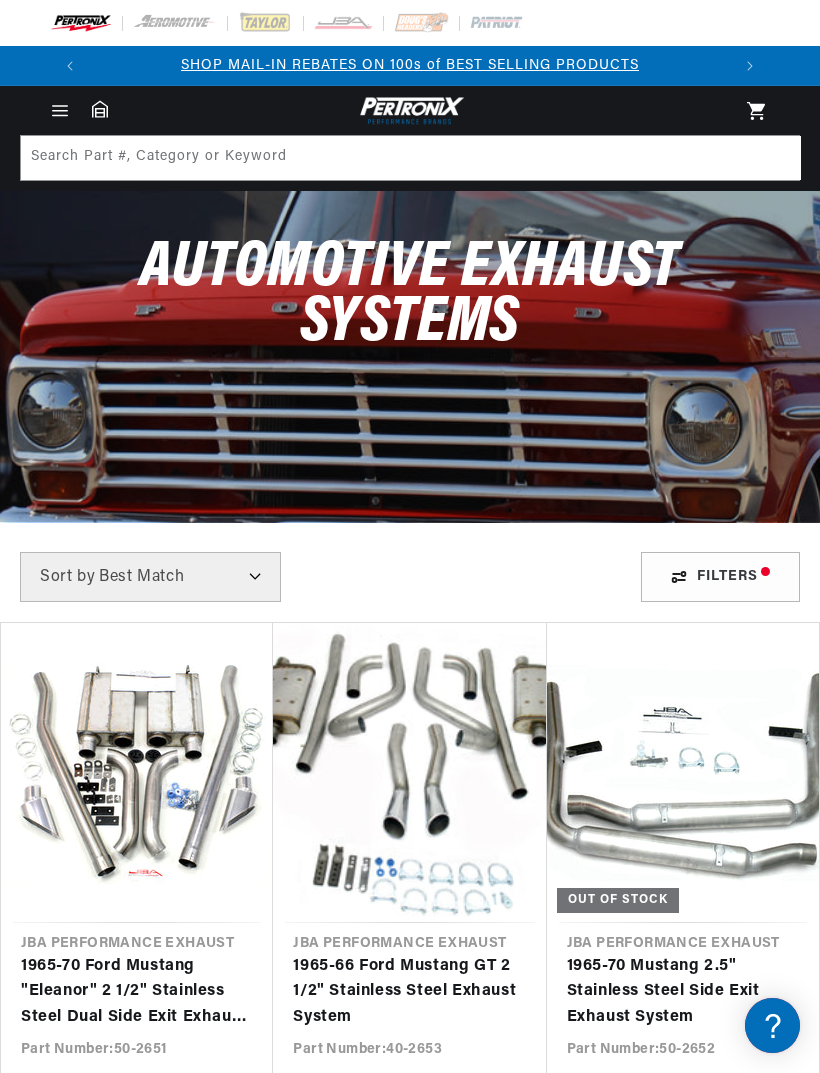 click on "Filters" at bounding box center [720, 577] 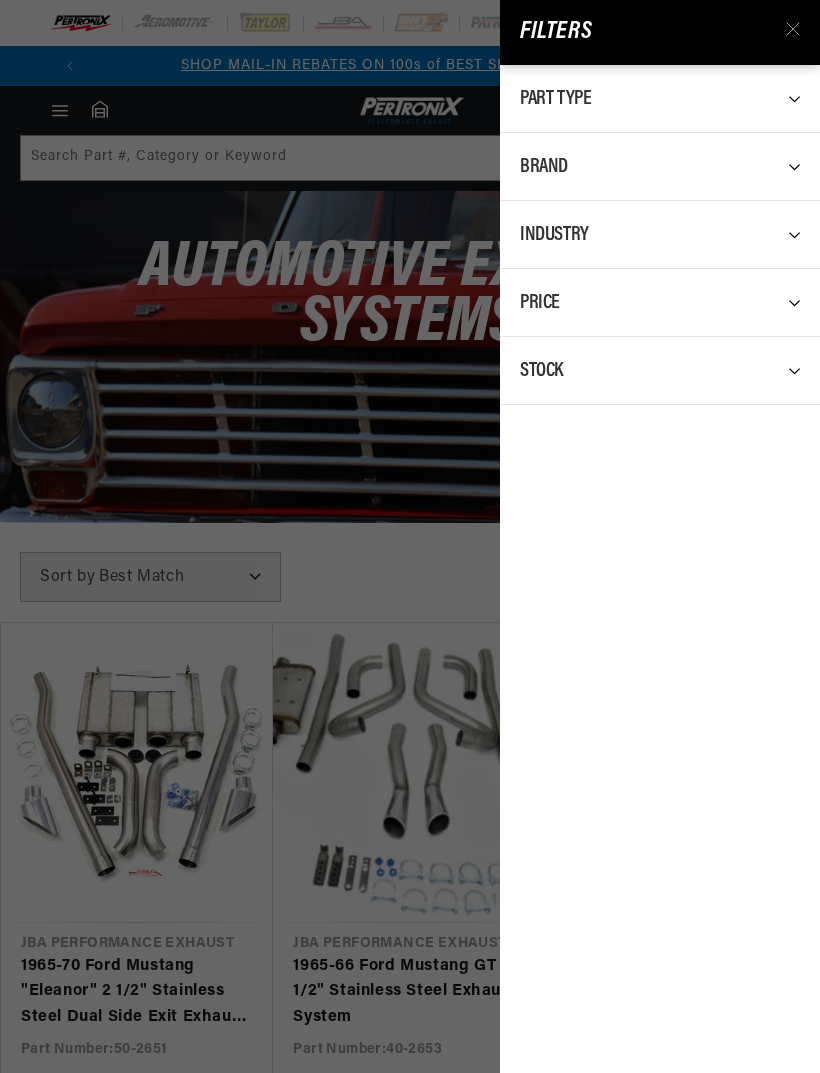 click 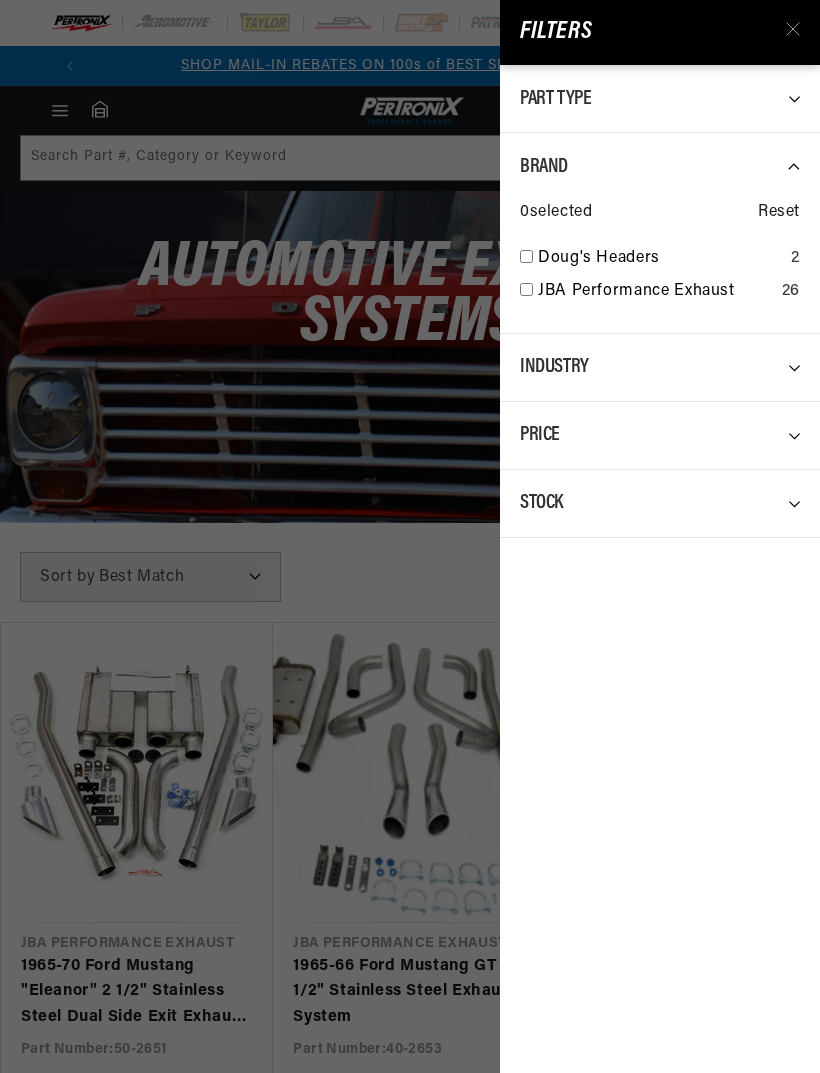scroll, scrollTop: 0, scrollLeft: 0, axis: both 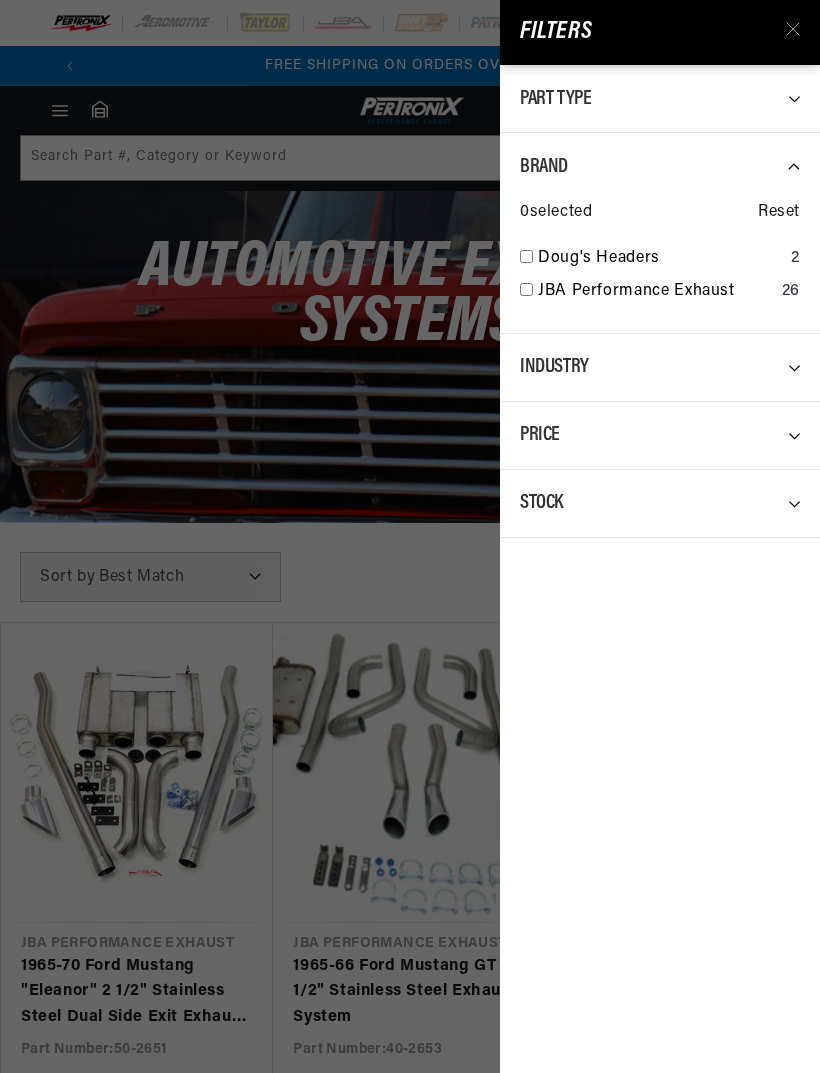 click 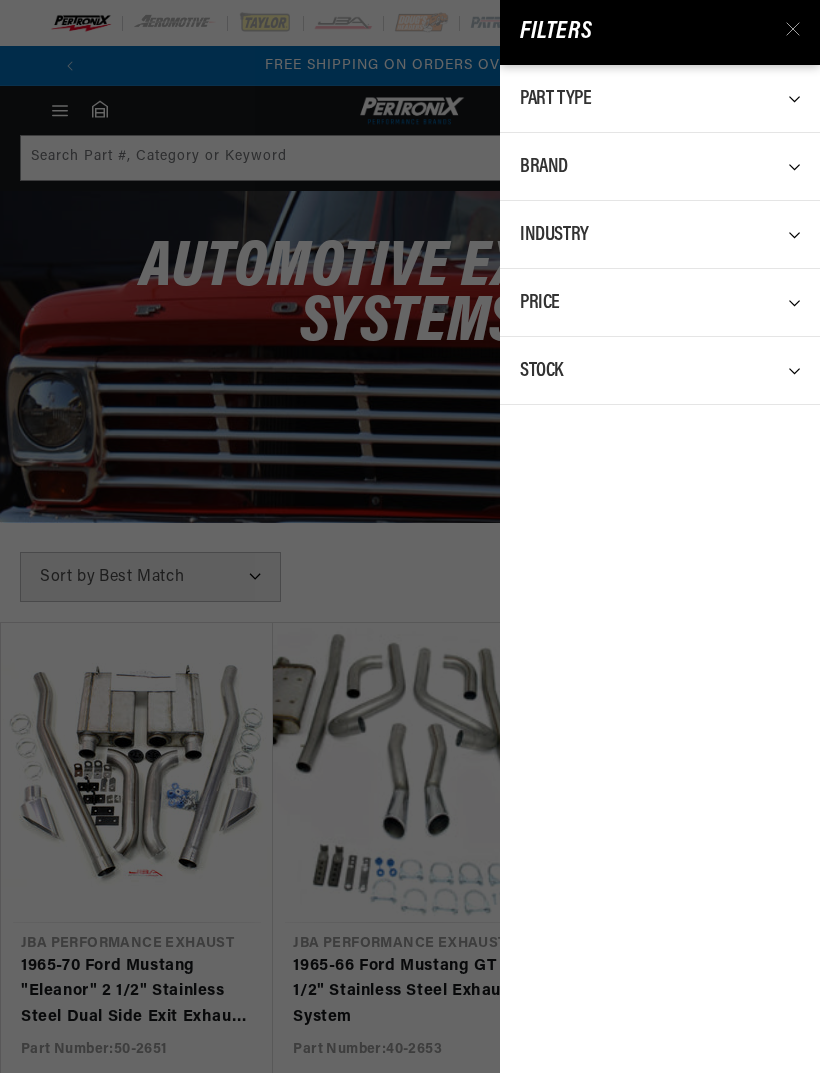 click 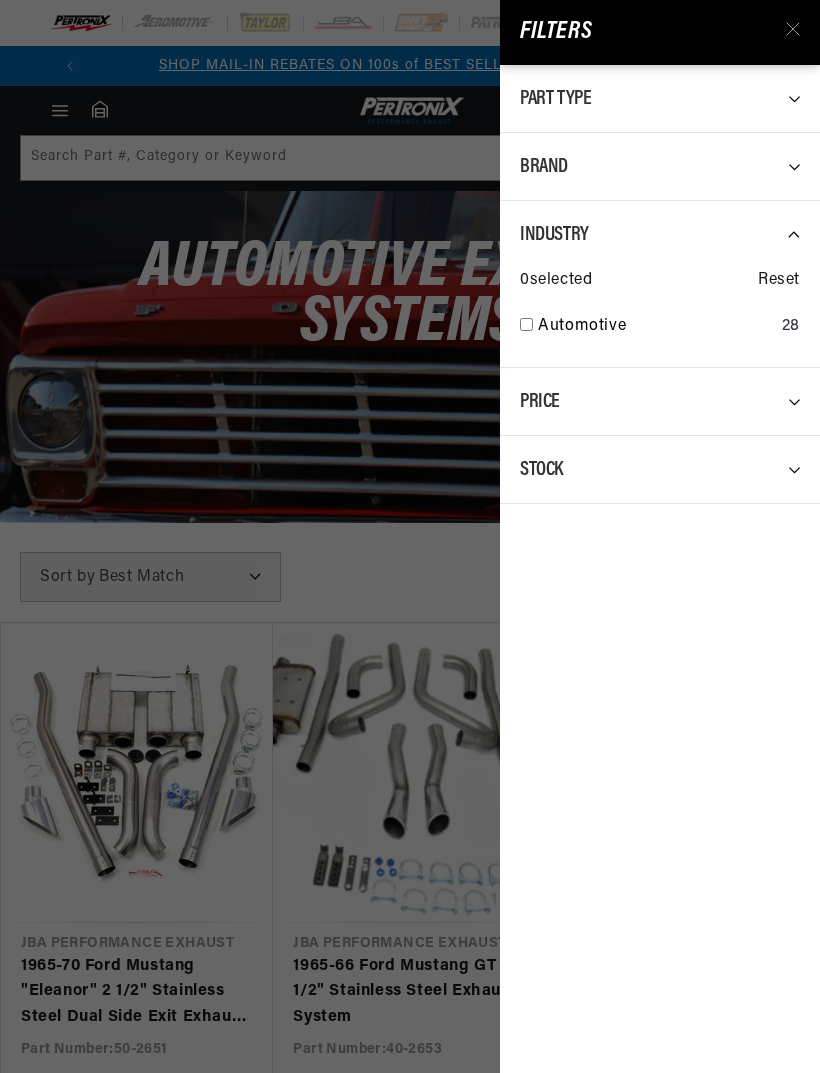 scroll, scrollTop: 0, scrollLeft: 0, axis: both 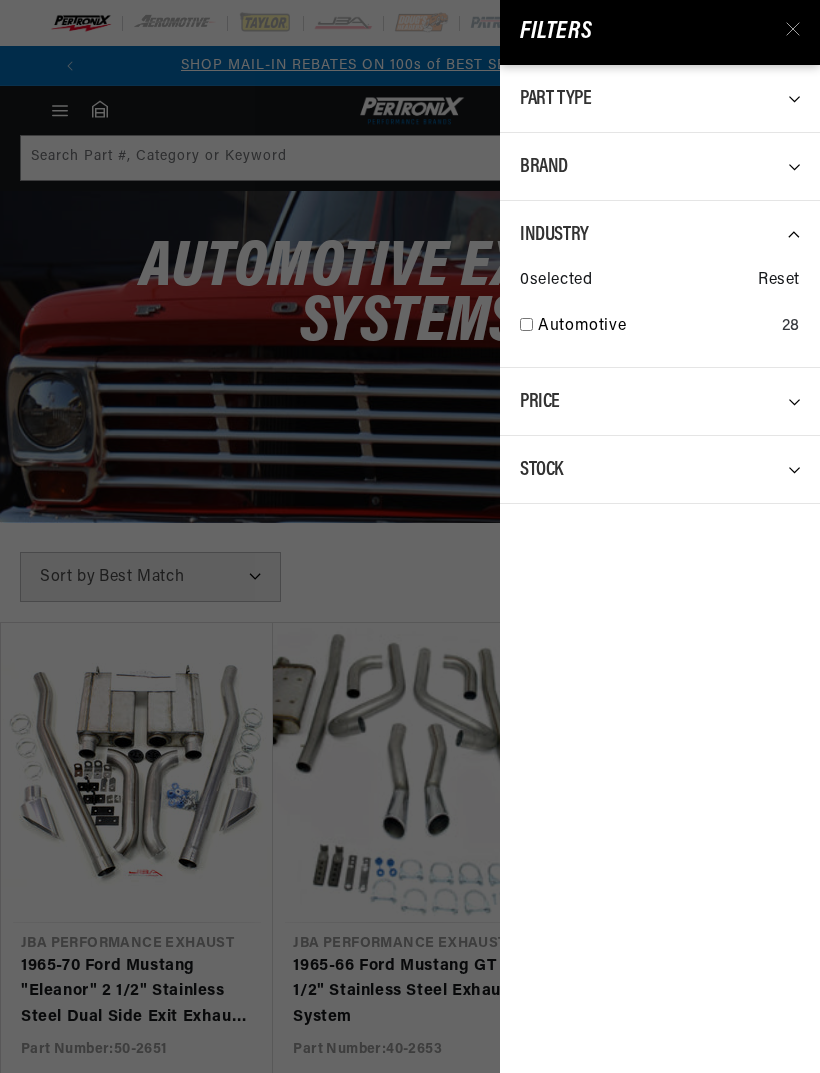 click 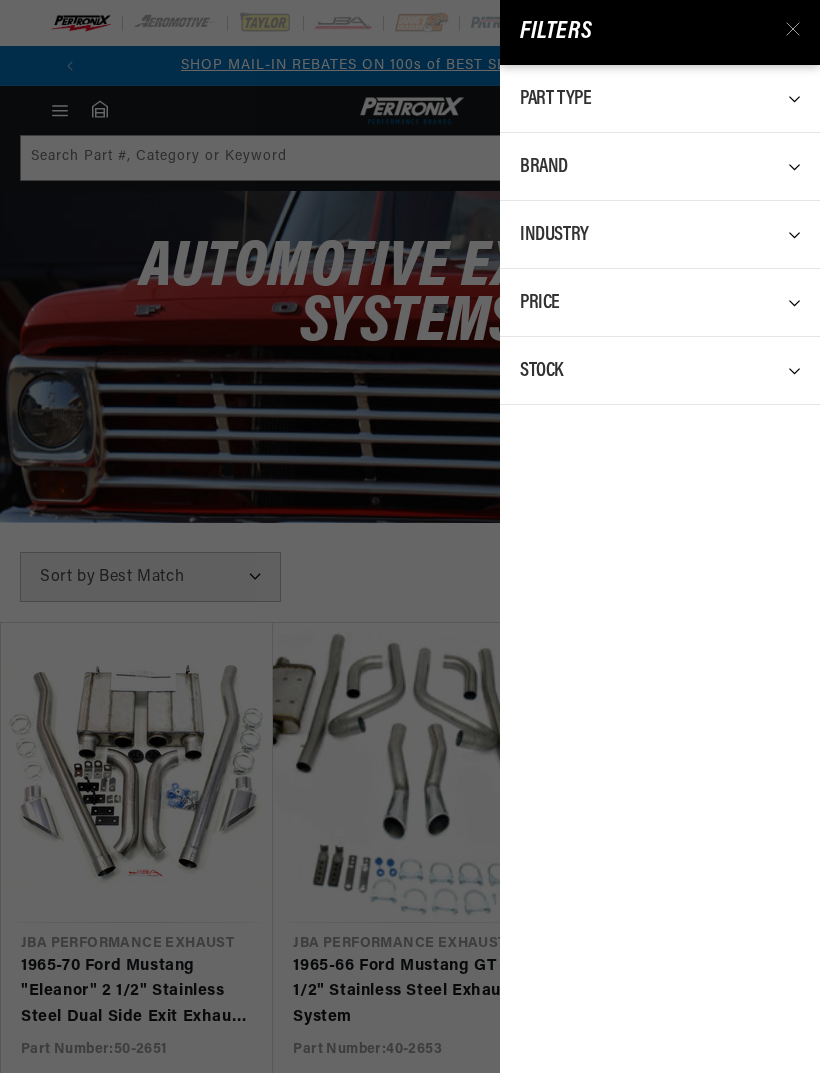click 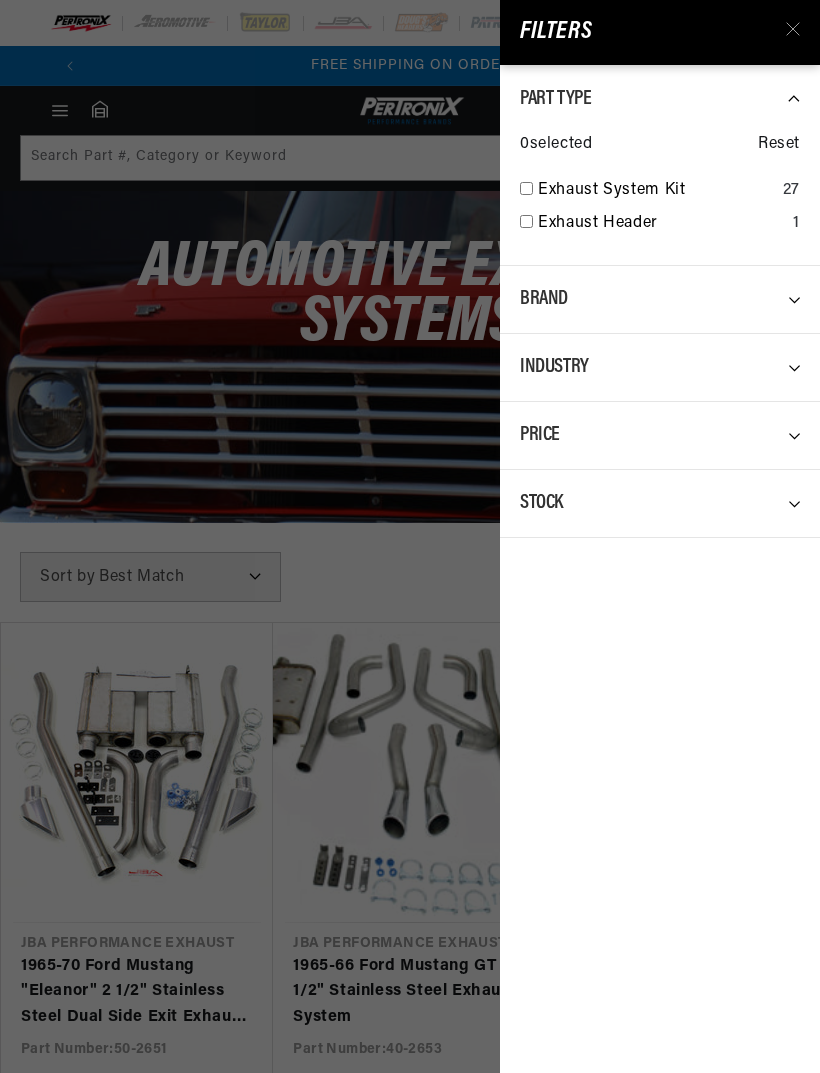 scroll, scrollTop: 0, scrollLeft: 640, axis: horizontal 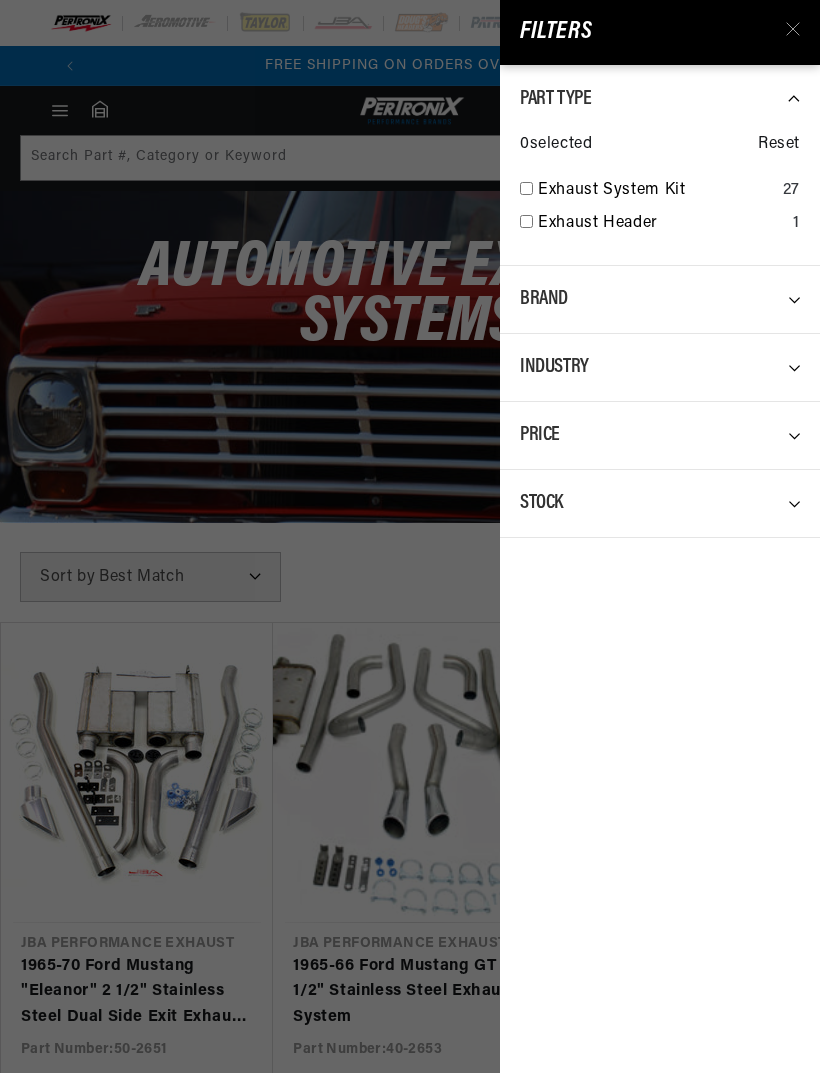 click 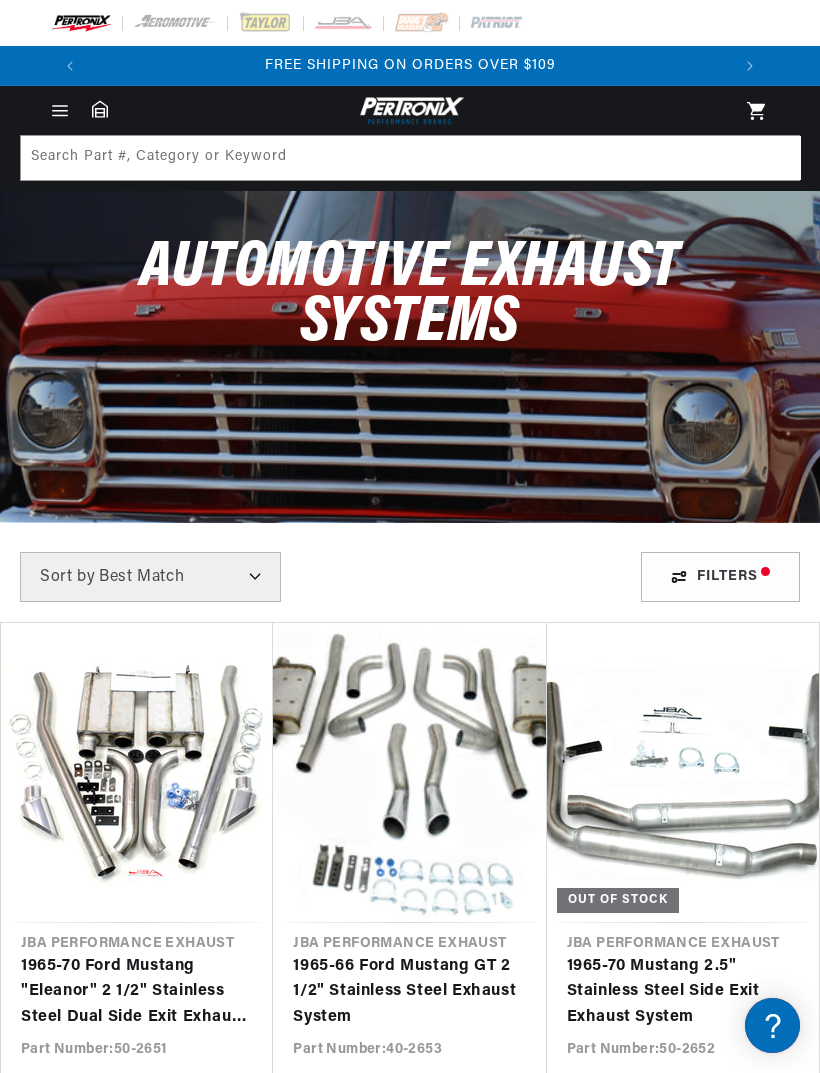 click 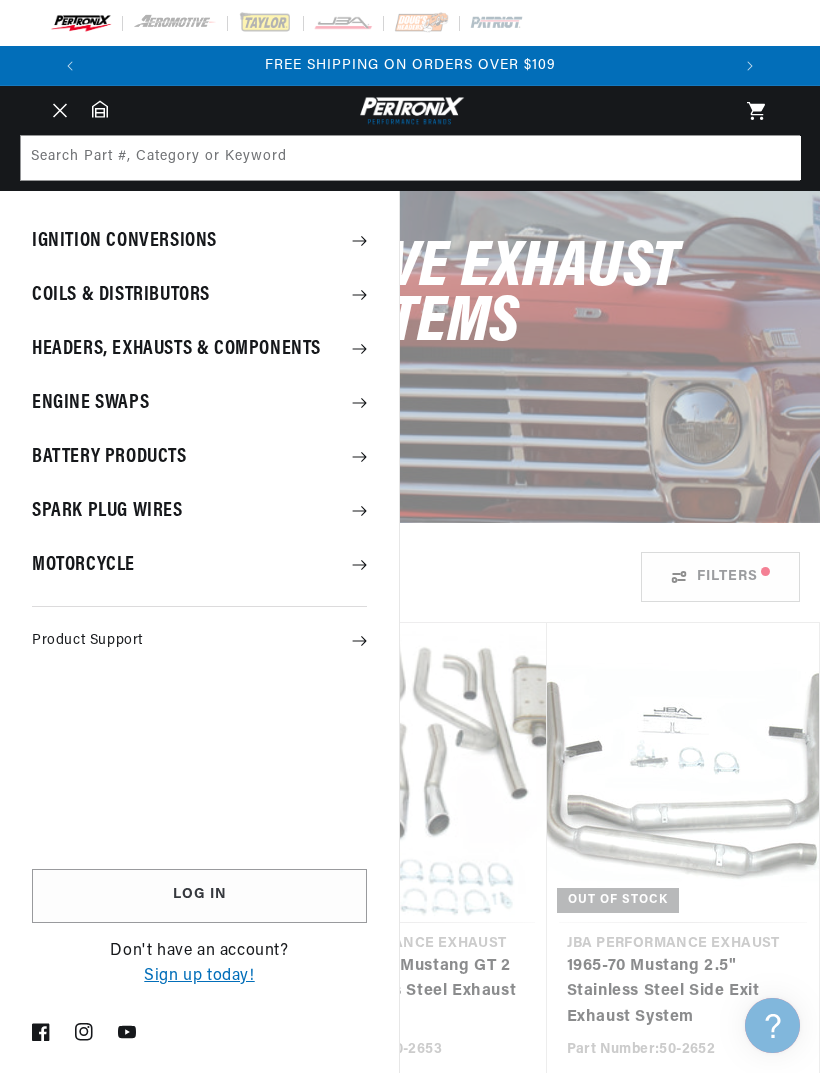 click on "Headers, Exhausts & Components" at bounding box center [199, 349] 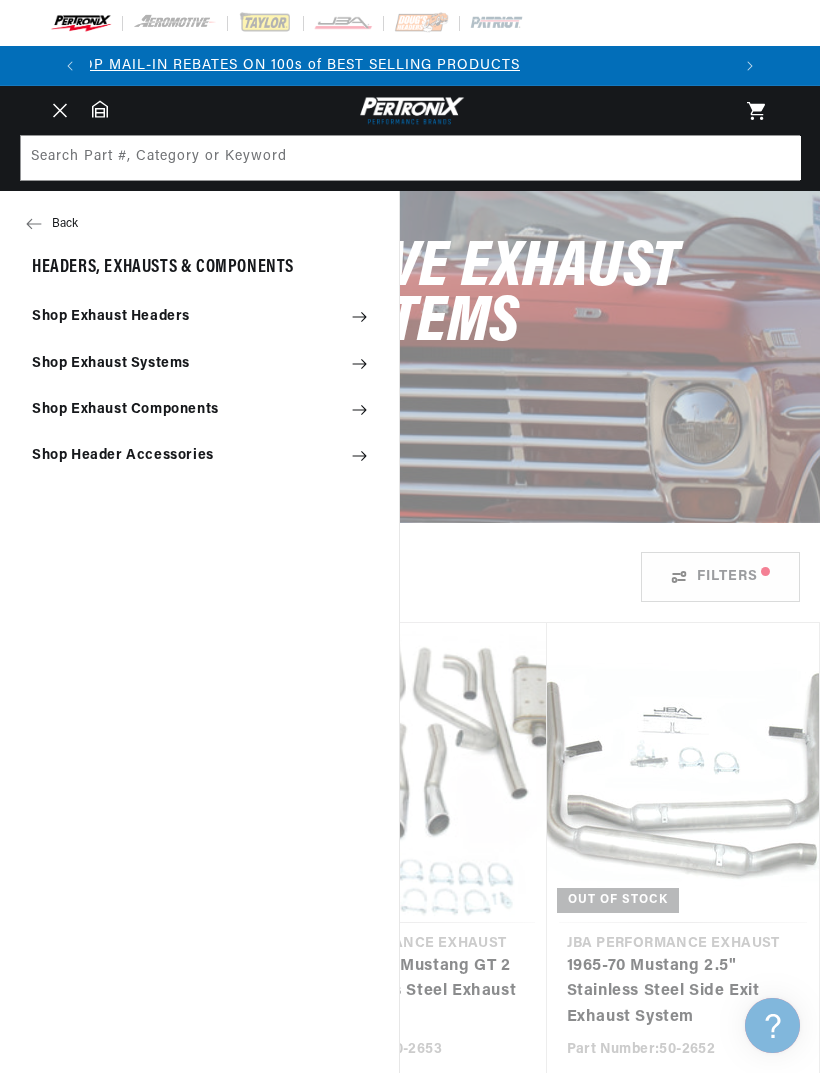 scroll, scrollTop: 0, scrollLeft: 0, axis: both 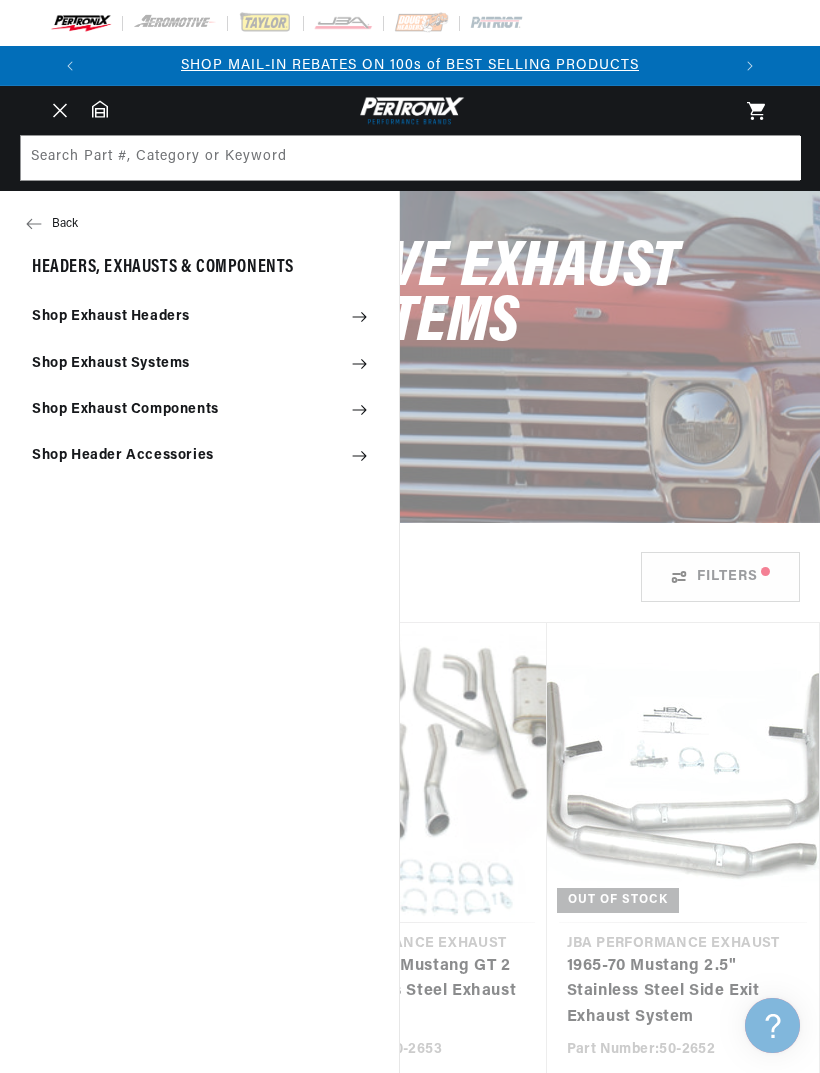 click on "Shop Exhaust Headers" at bounding box center [199, 317] 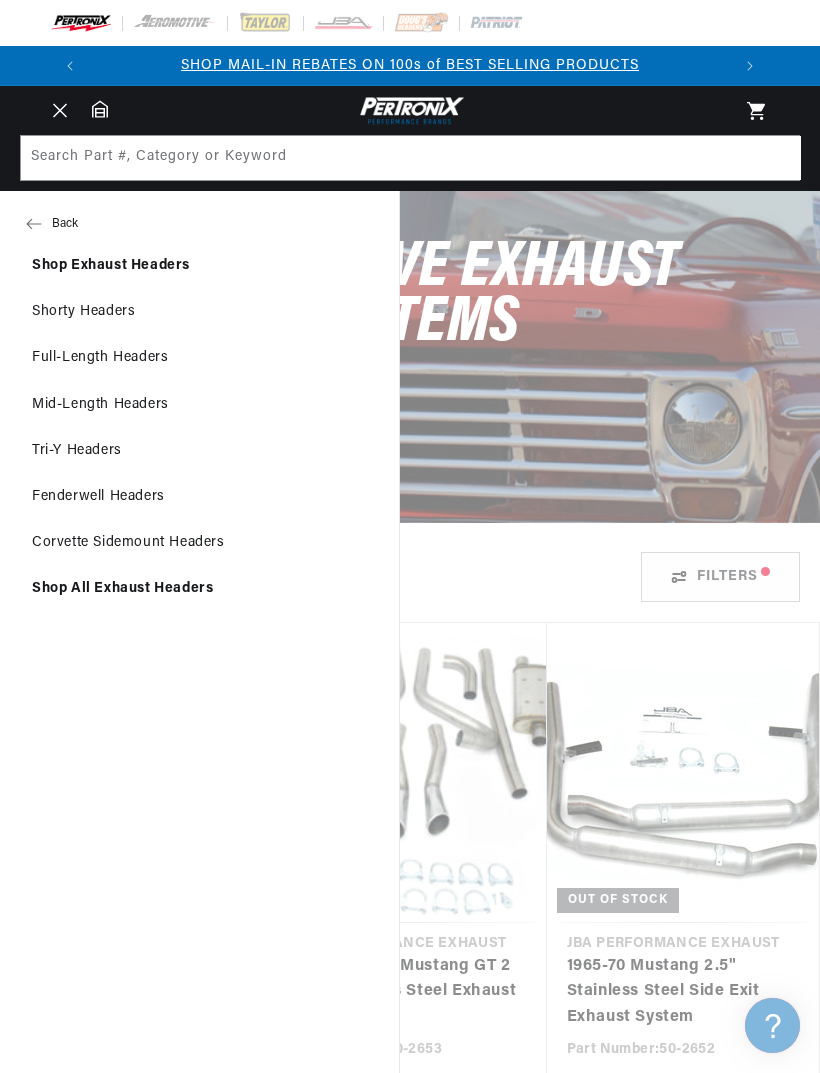 scroll, scrollTop: 0, scrollLeft: 257, axis: horizontal 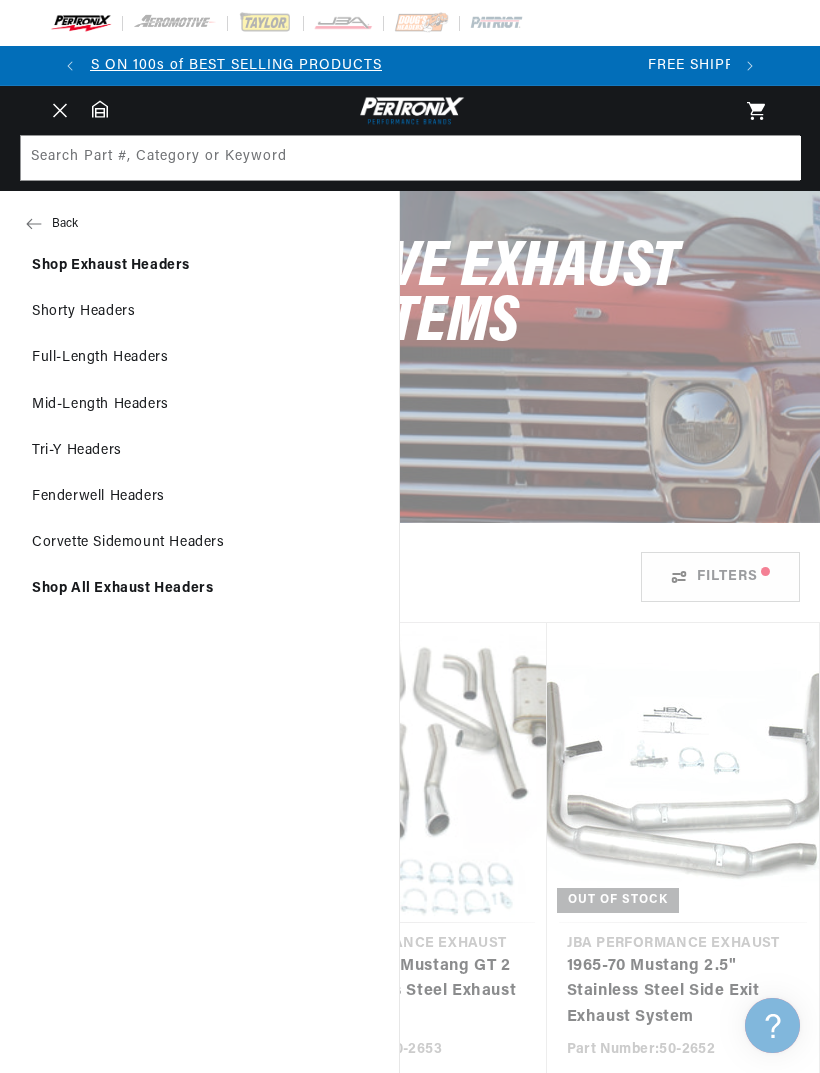 click on "Full-Length Headers" at bounding box center (199, 358) 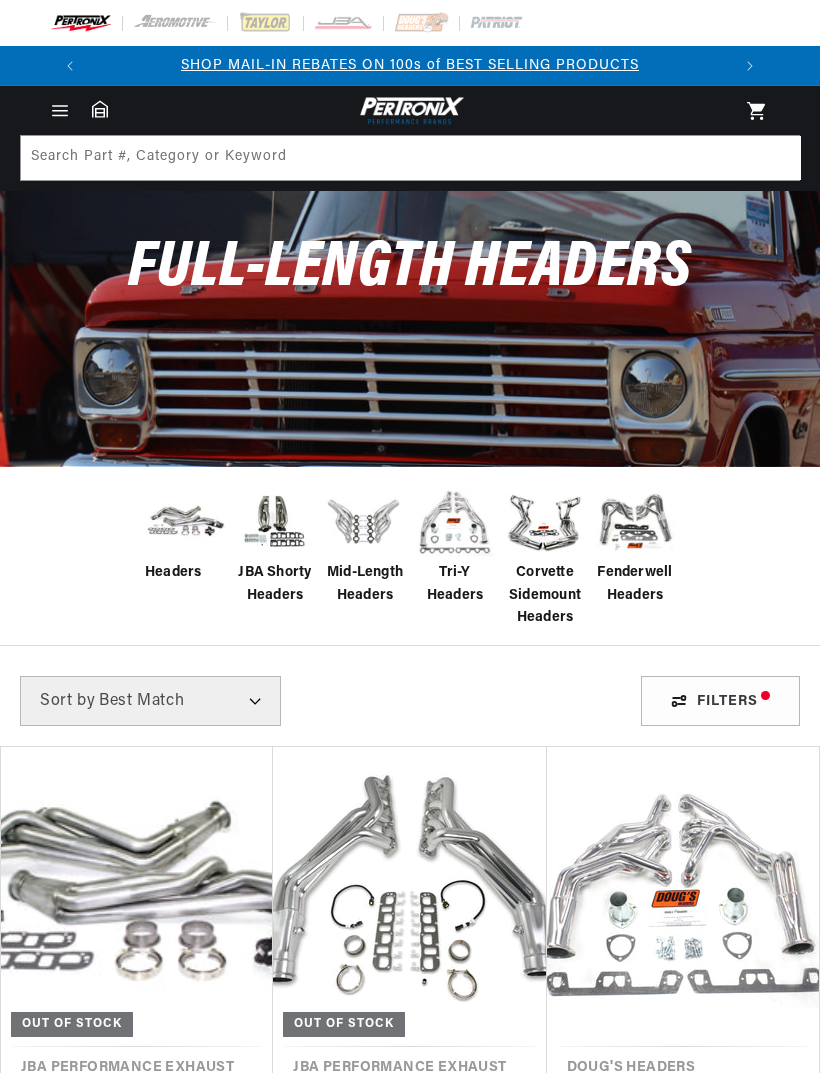 scroll, scrollTop: 0, scrollLeft: 0, axis: both 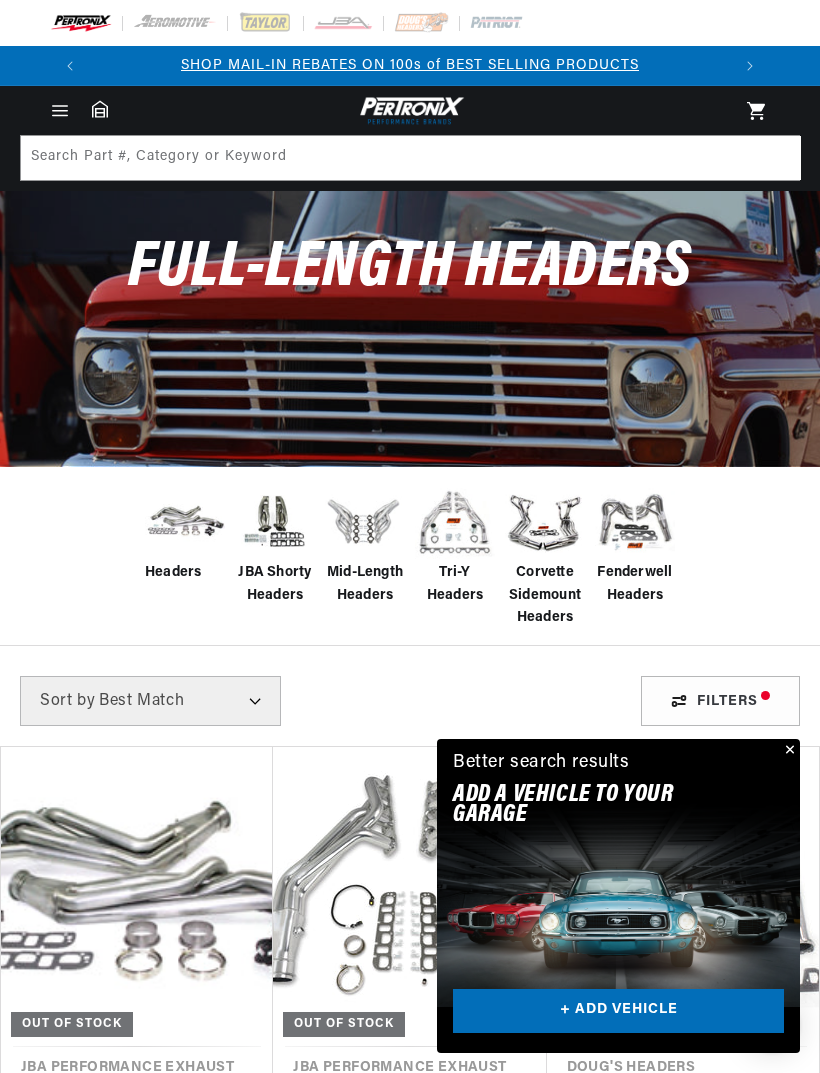 click at bounding box center (788, 751) 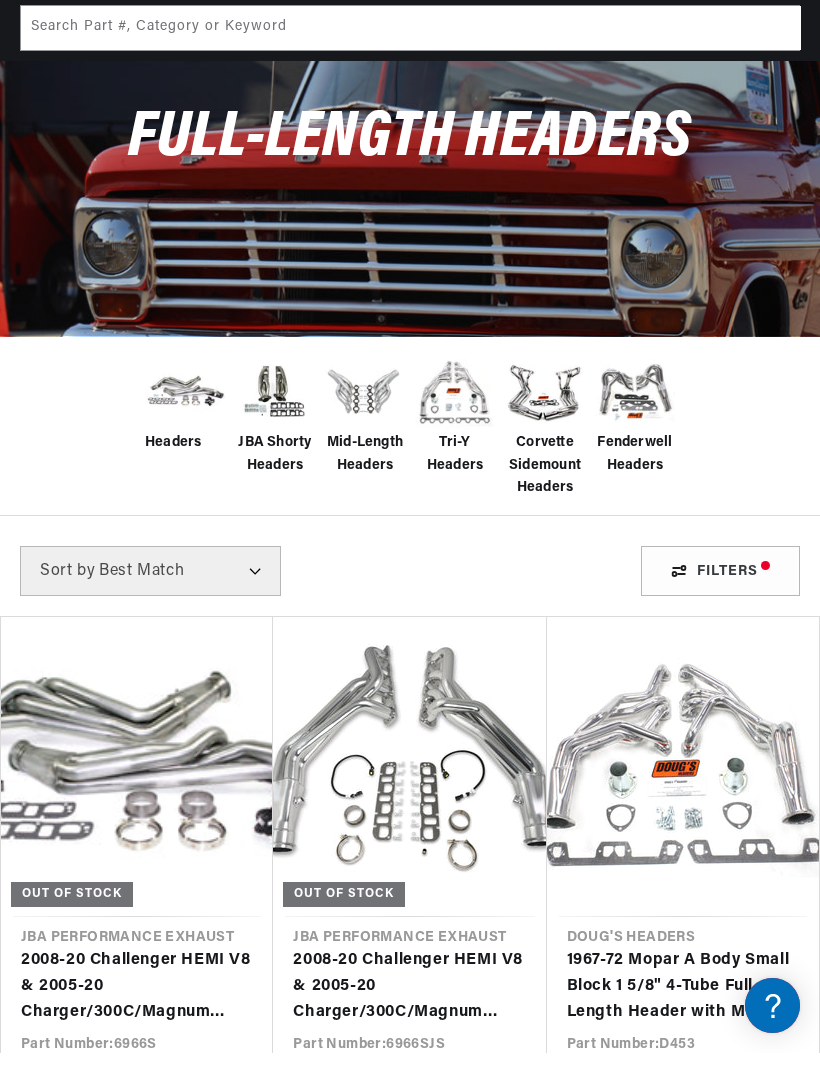 scroll, scrollTop: 278, scrollLeft: 0, axis: vertical 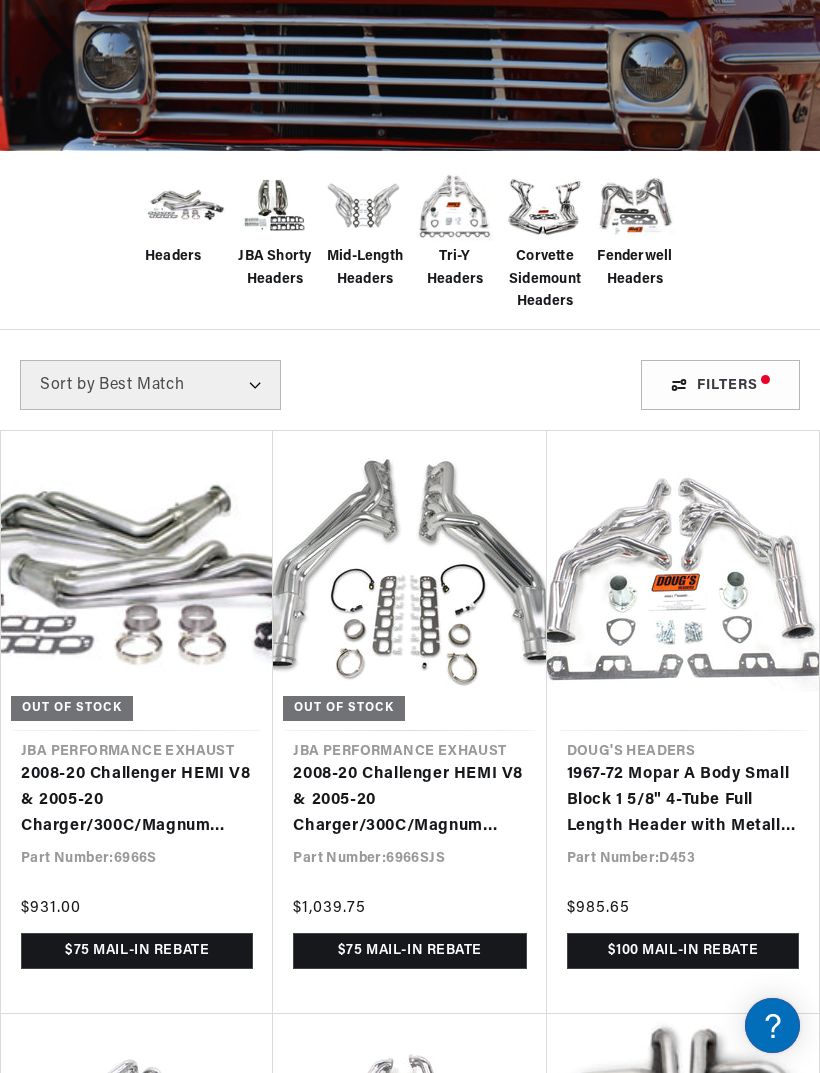 click on "Best Match Featured Name, A-Z Name, Z-A Price, Low to High Price, High to Low" at bounding box center [150, 385] 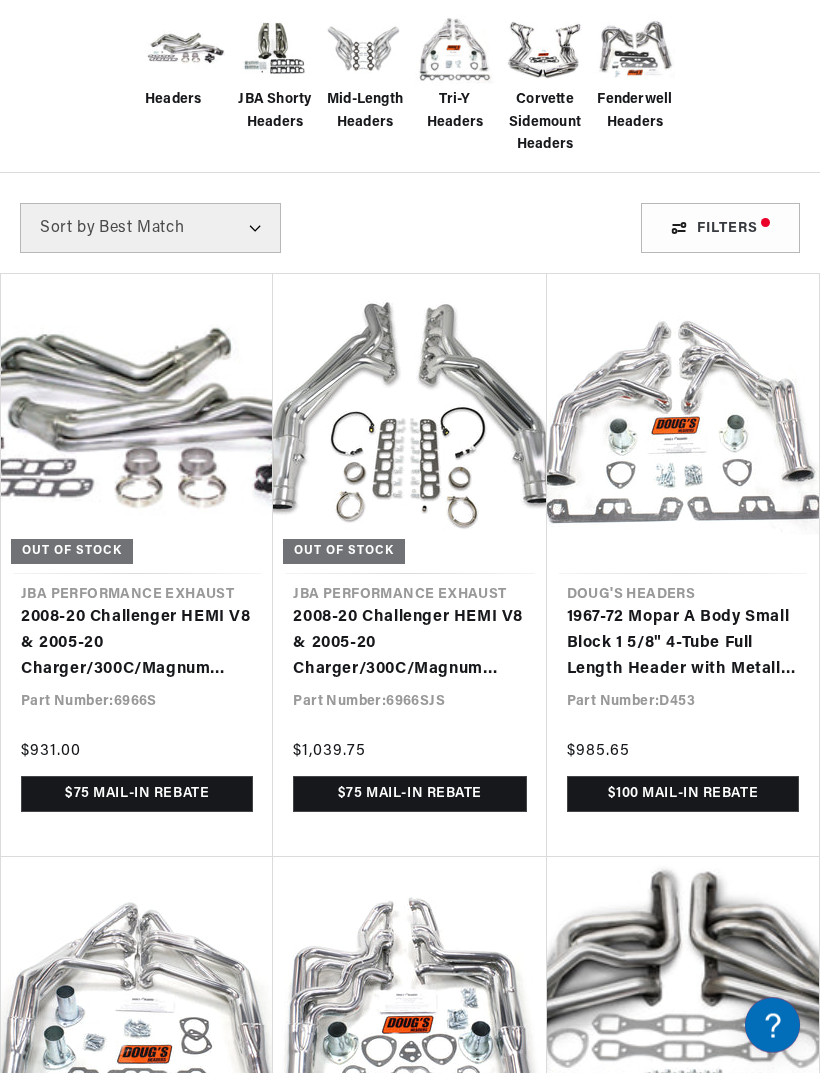 scroll, scrollTop: 637, scrollLeft: 0, axis: vertical 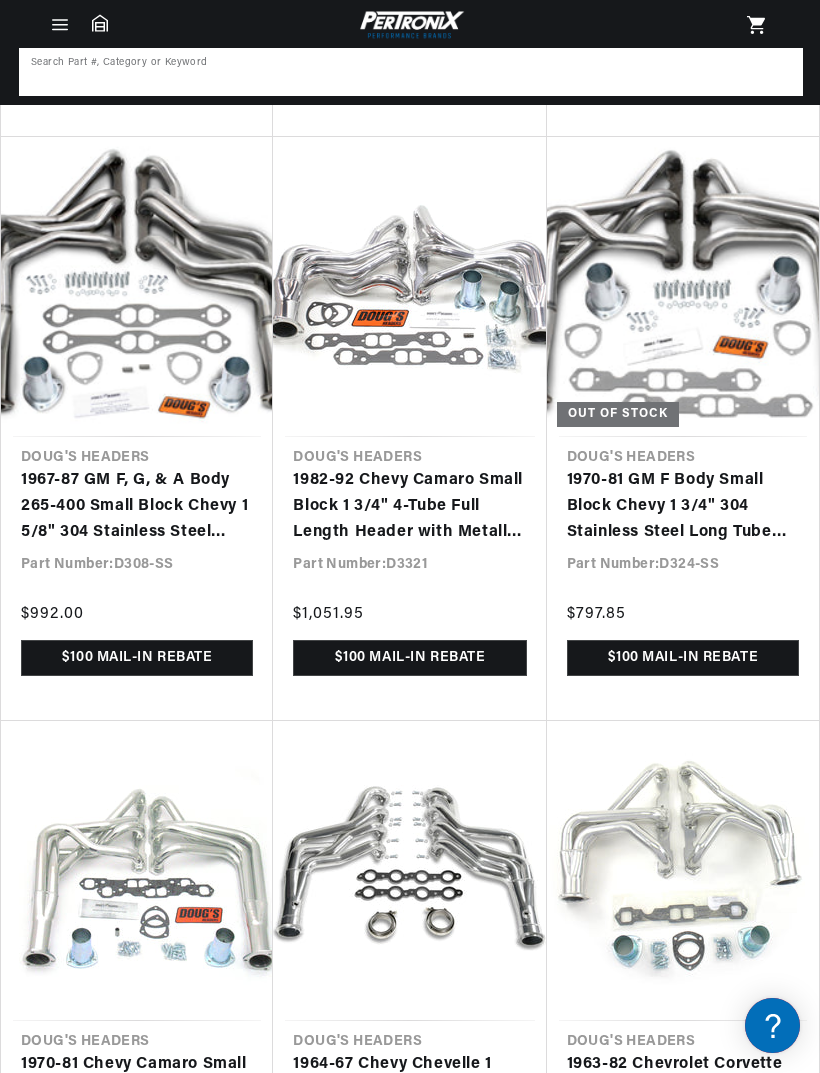 click at bounding box center [411, 72] 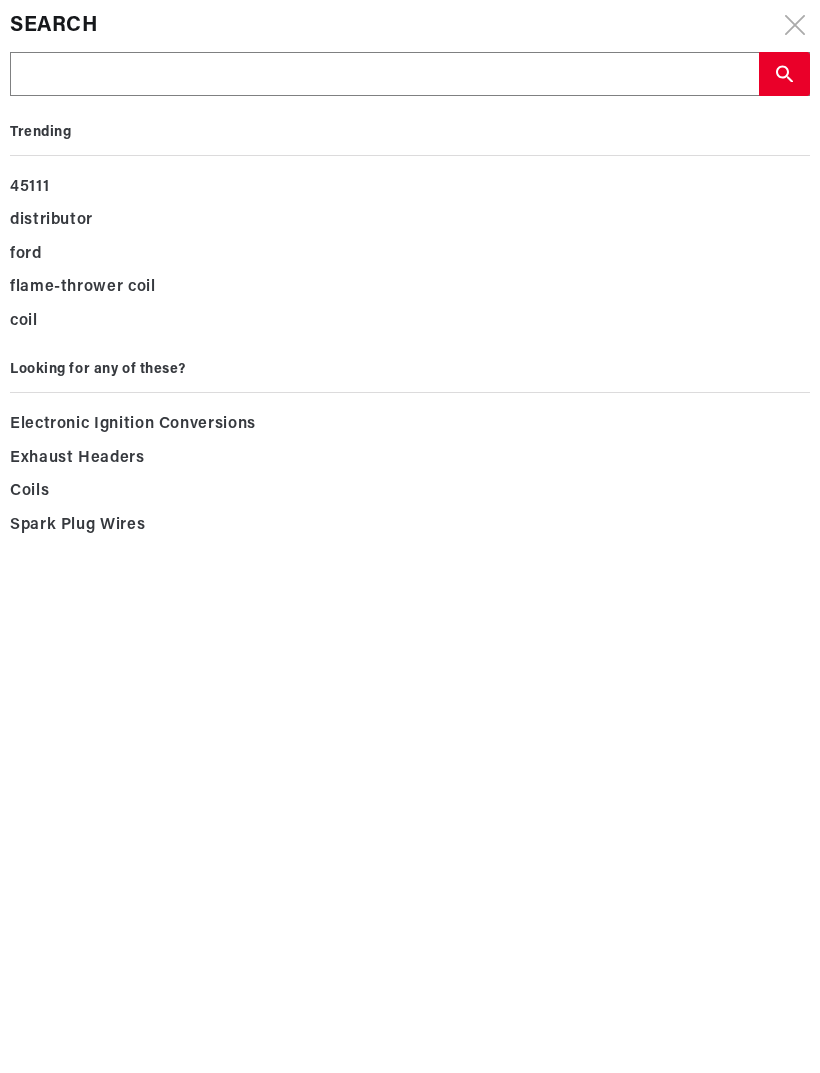 scroll, scrollTop: 0, scrollLeft: 640, axis: horizontal 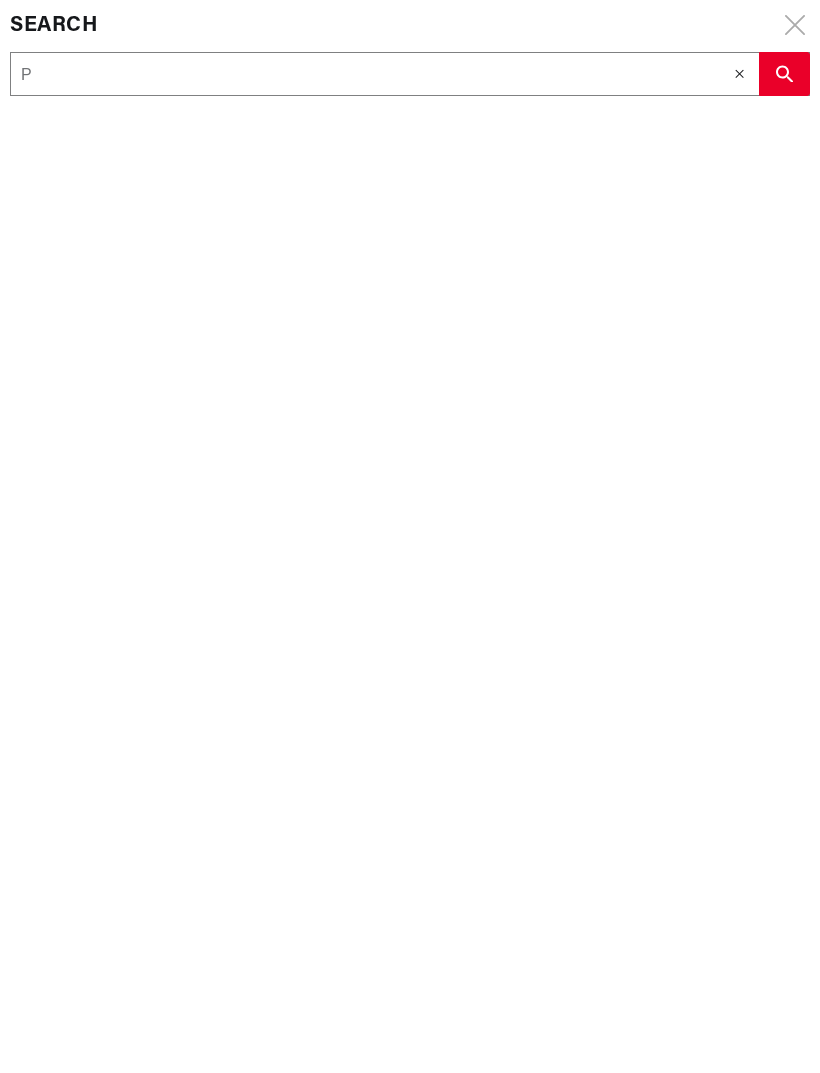 type on "Pa" 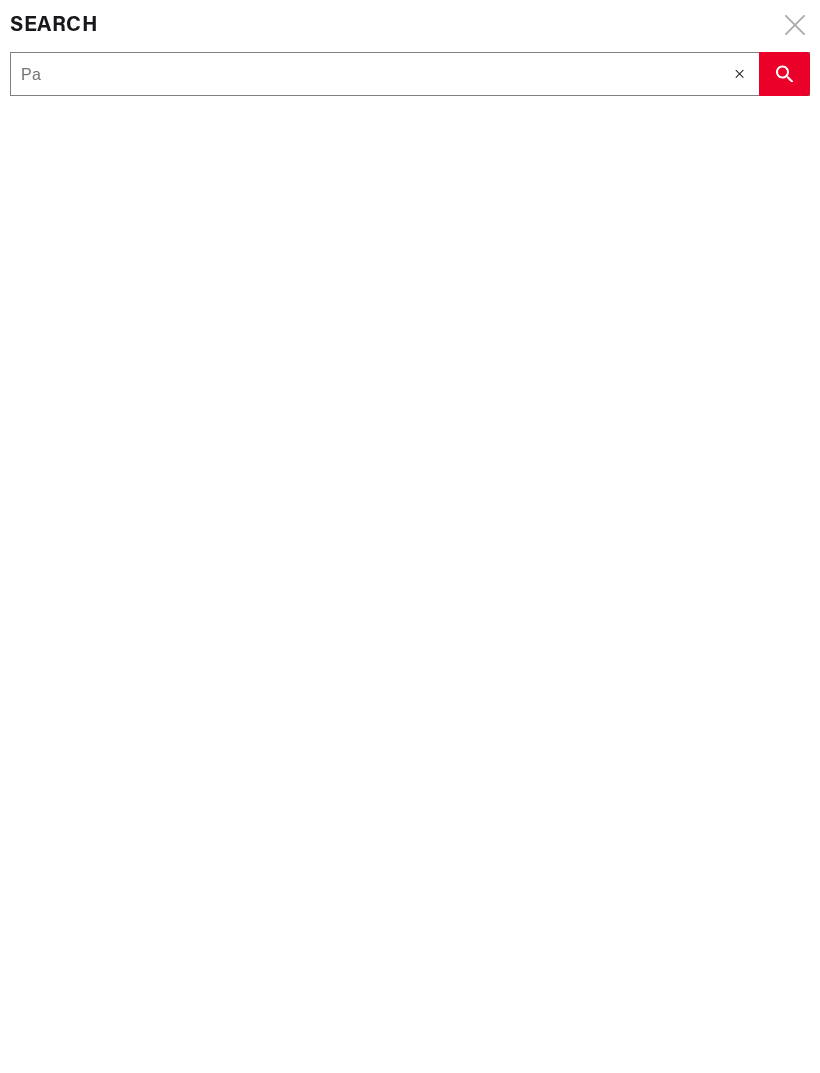 type on "Pat" 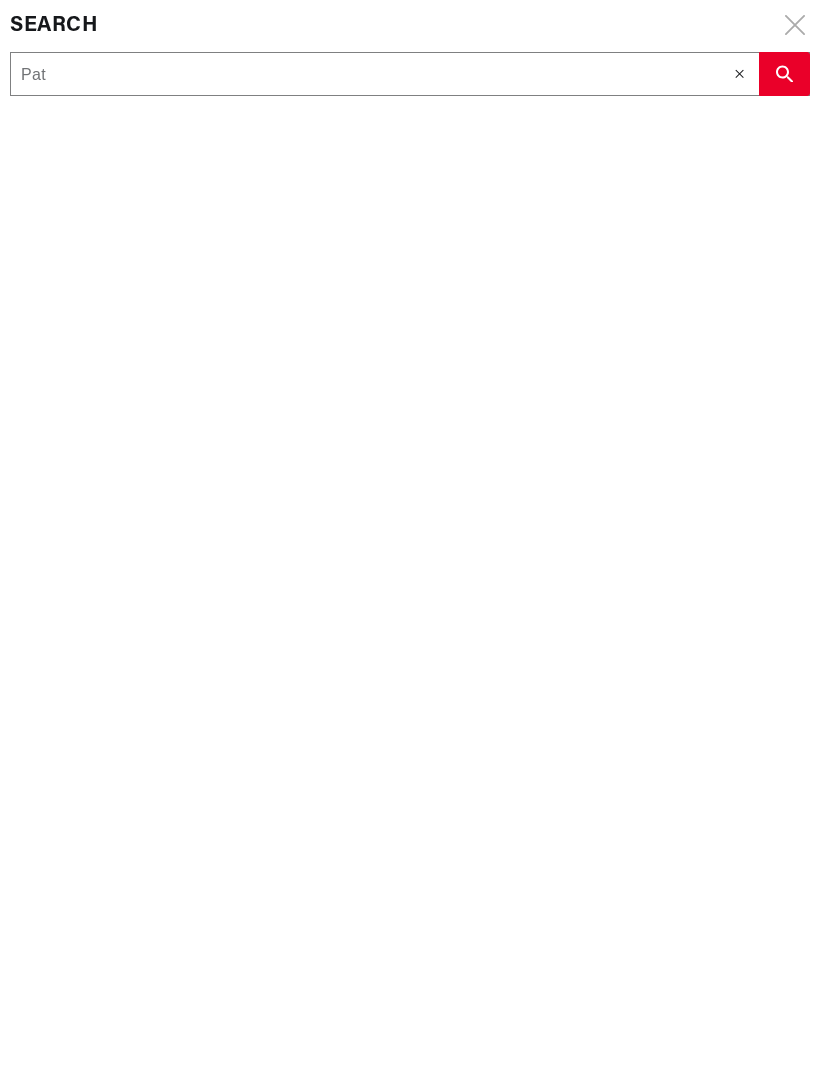 type on "Patr" 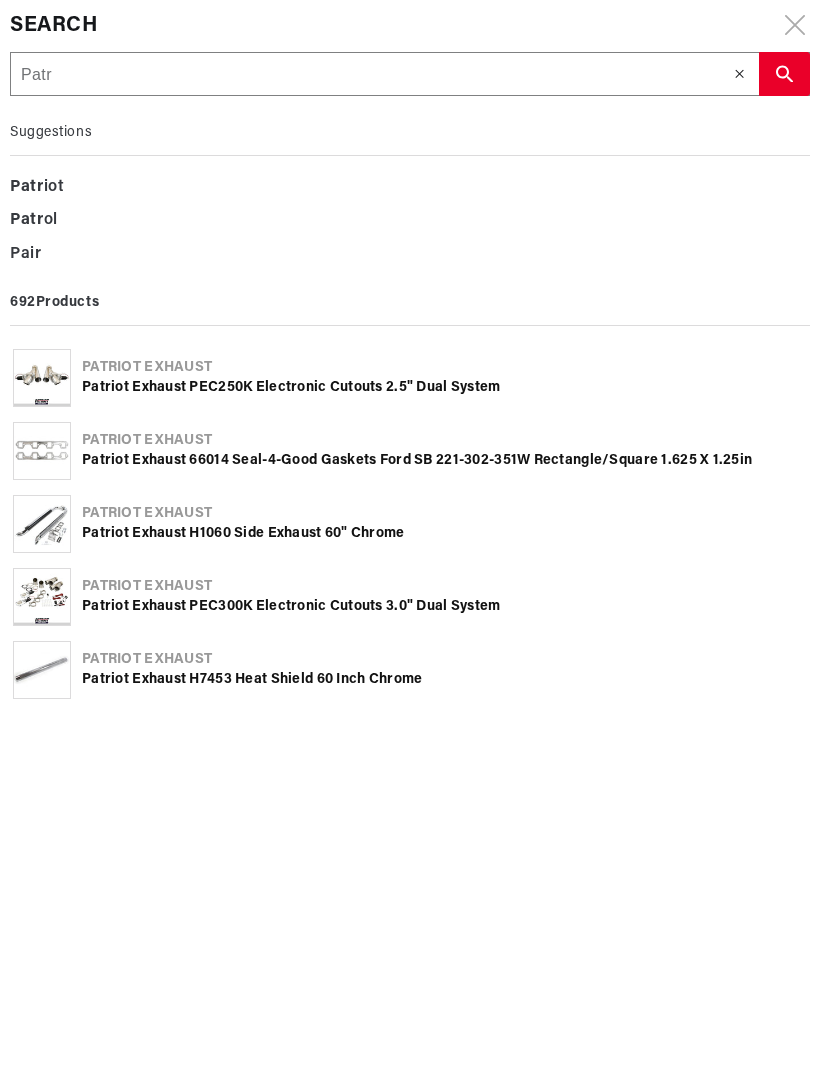 type on "Patri" 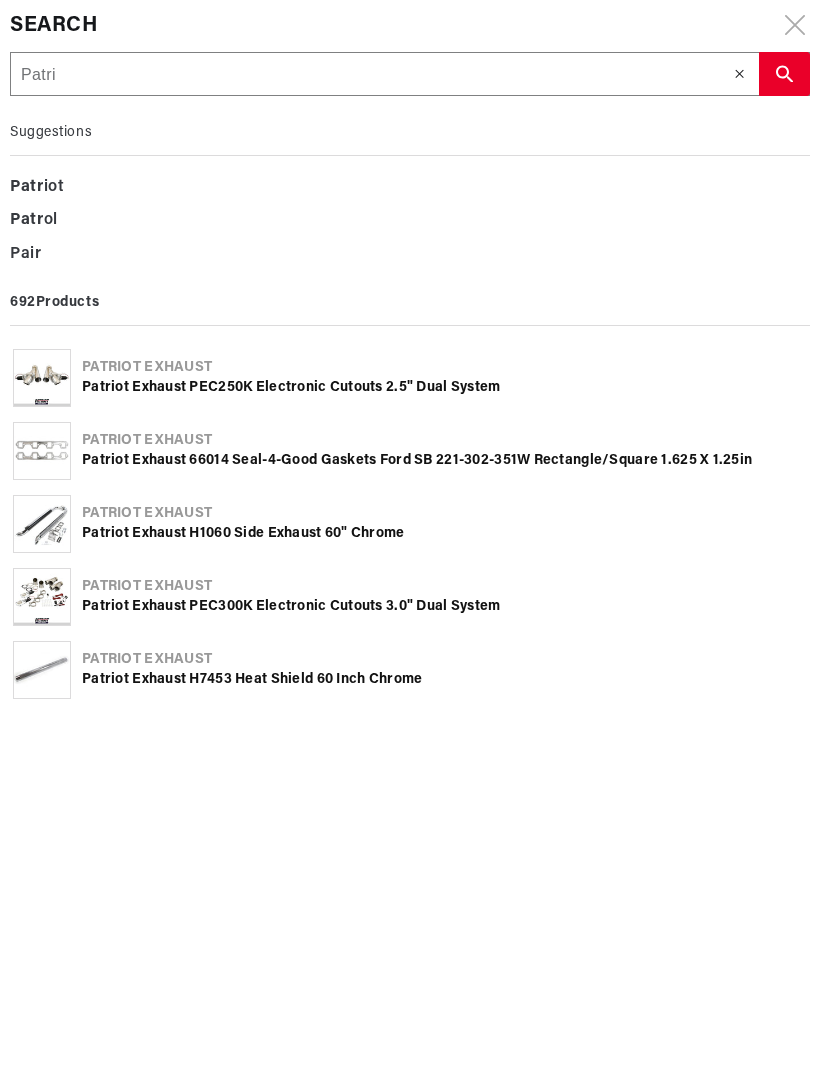 type on "Patrio" 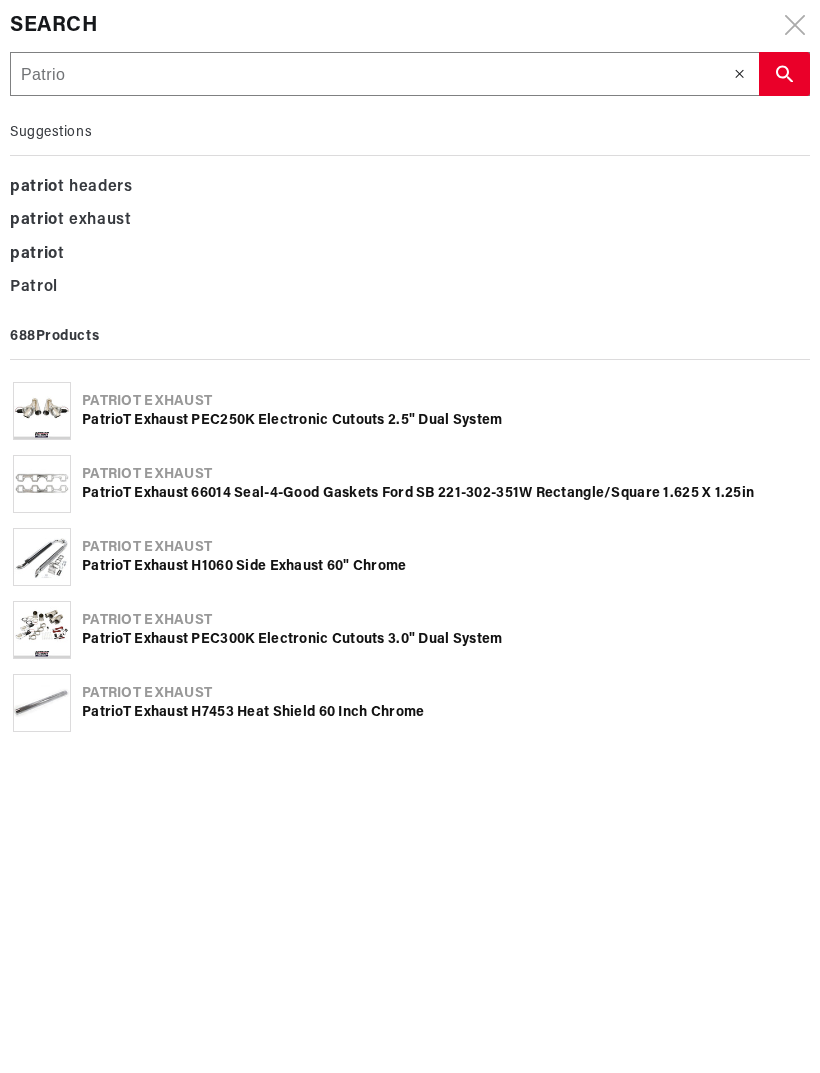 type on "Patriot" 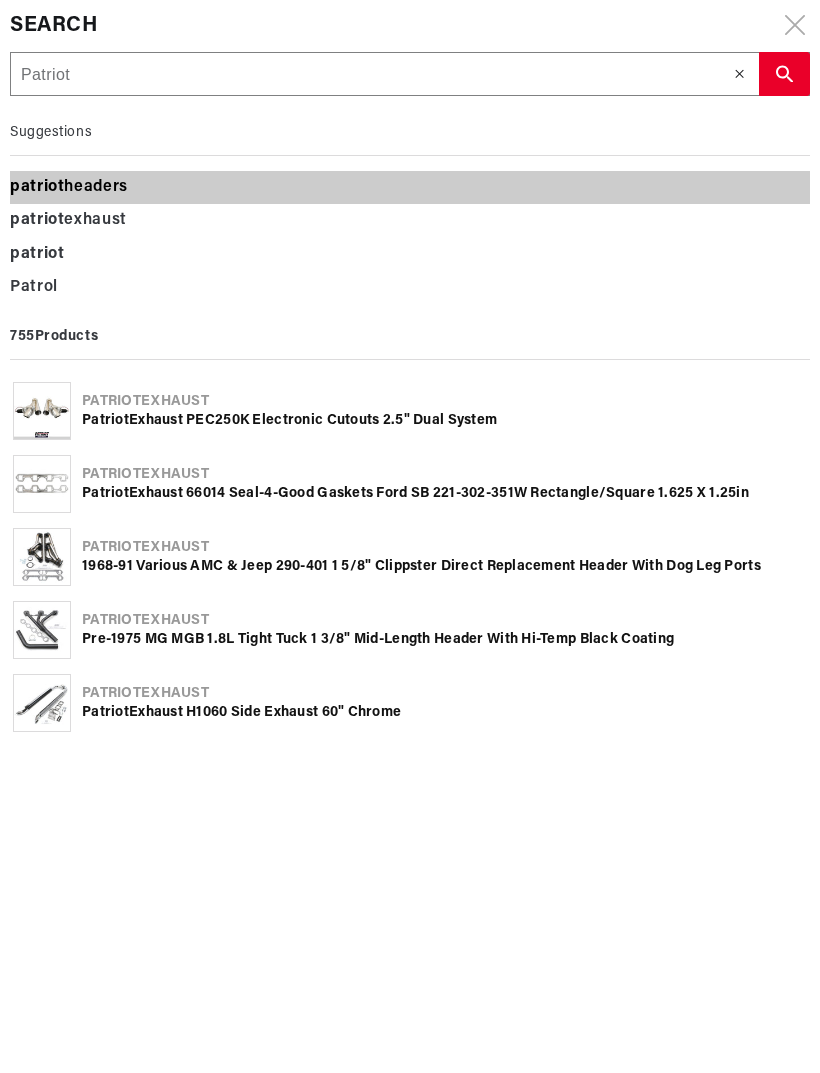 click on "patriot  headers" at bounding box center [410, 188] 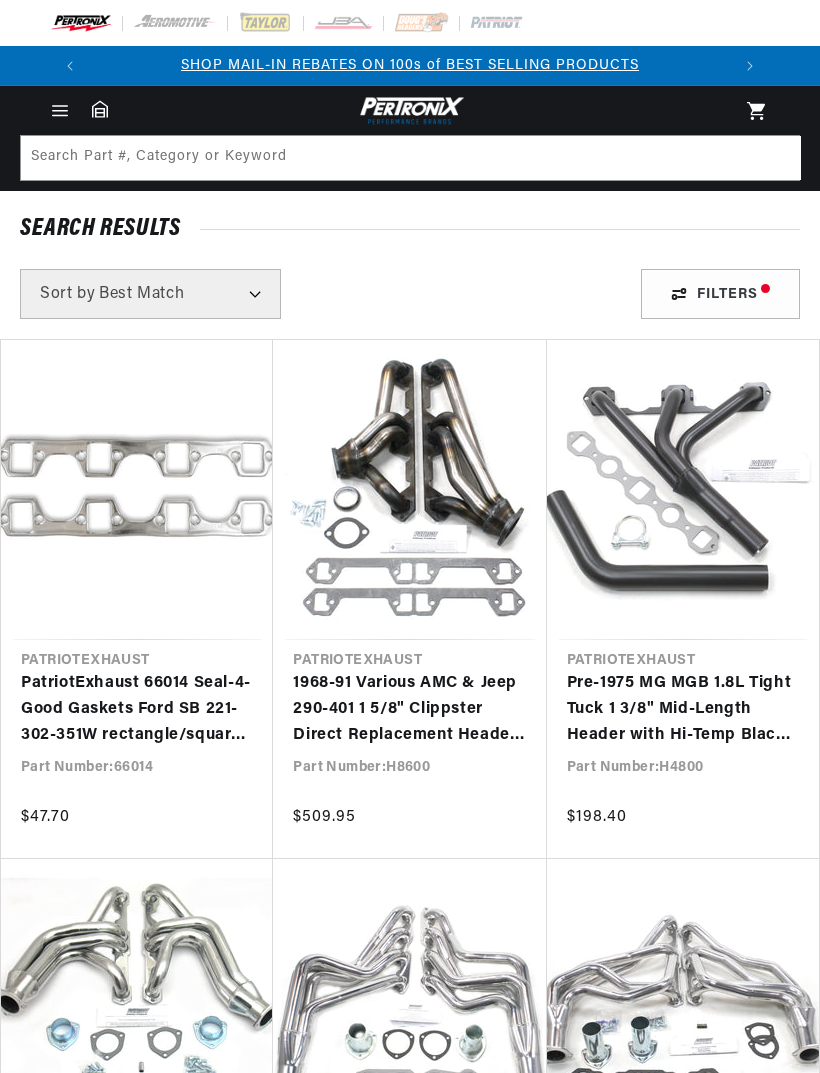 scroll, scrollTop: 0, scrollLeft: 0, axis: both 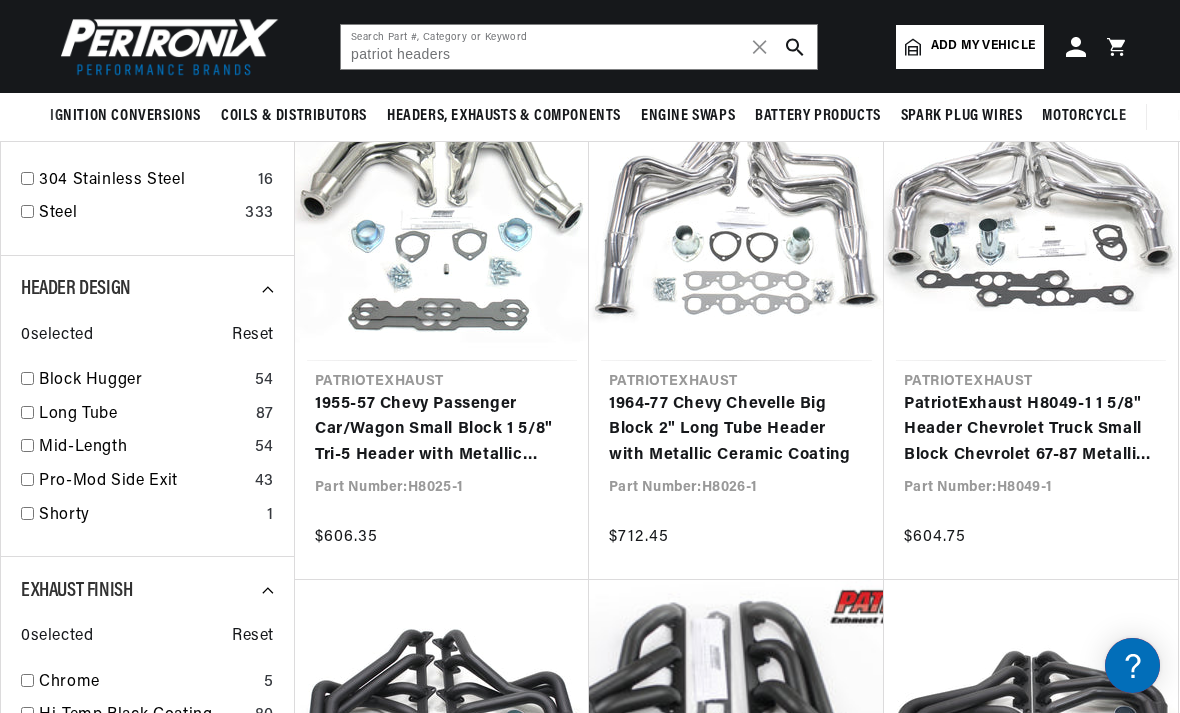 click at bounding box center (27, 412) 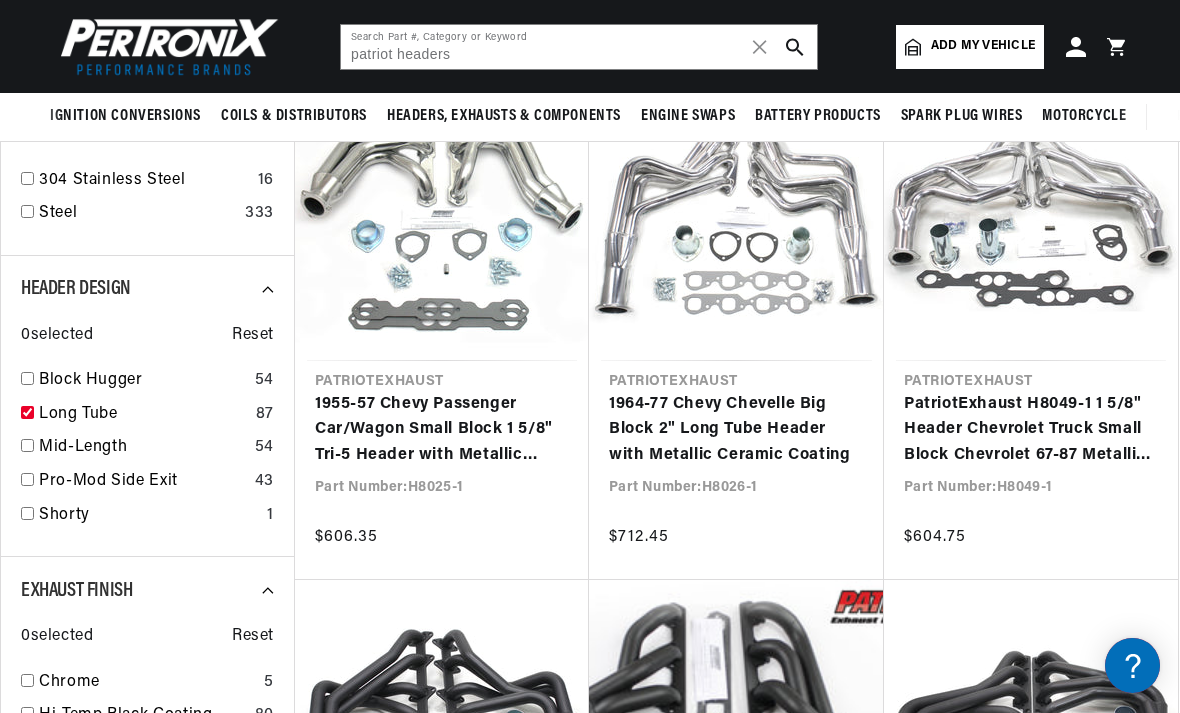 checkbox on "true" 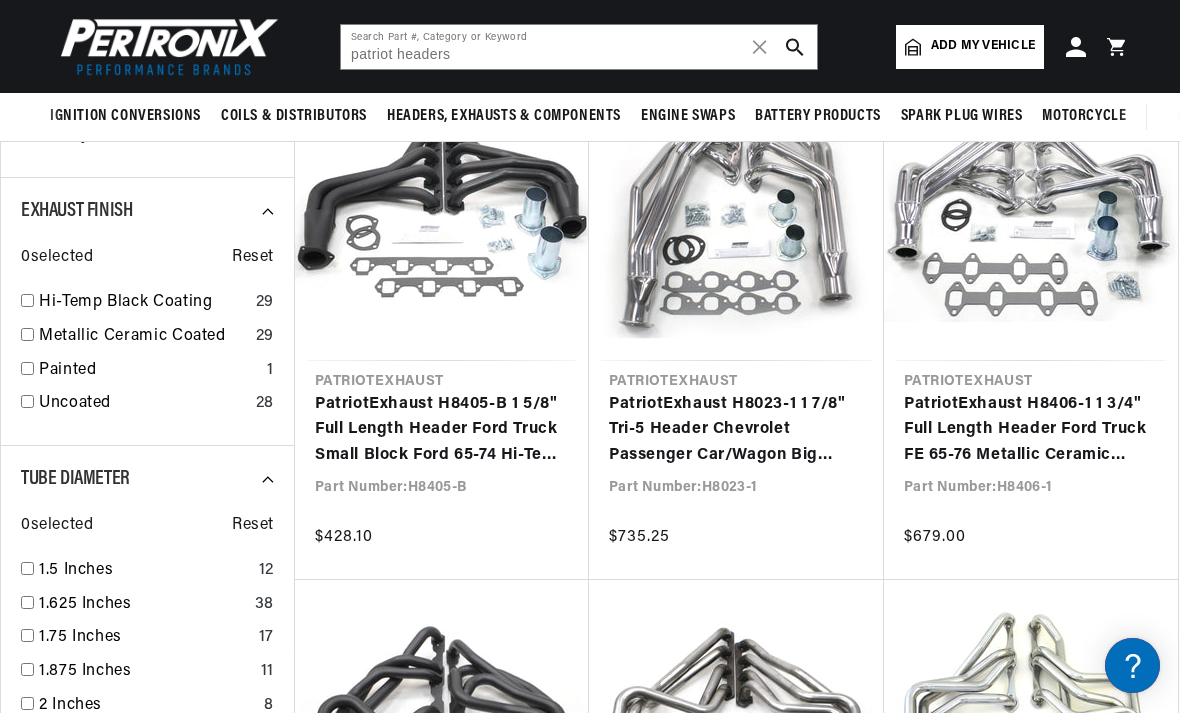 click on "Patriot  Exhaust H8023-1 1 7/8" Tri-5 Header Chevrolet Passenger Car/Wagon Big Block Chevrolet 55-57 Metallic Ceramic Coating" at bounding box center [736, 430] 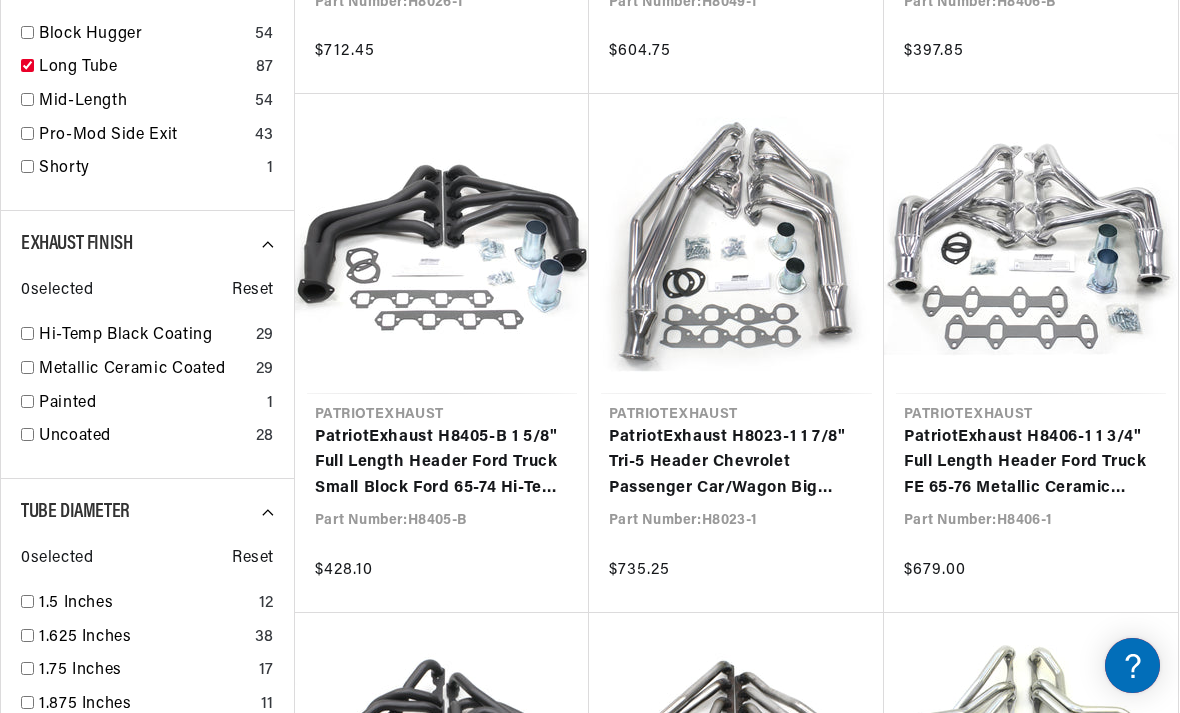 click on "Metallic Ceramic Coated" at bounding box center (143, 370) 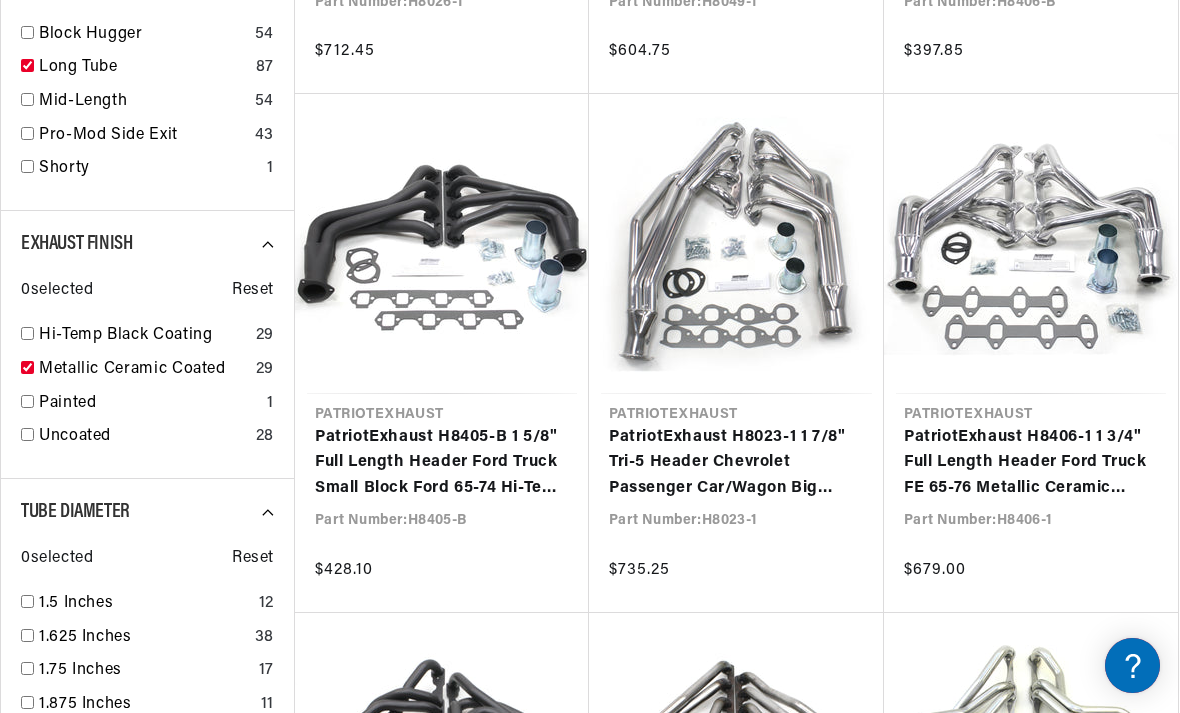 checkbox on "true" 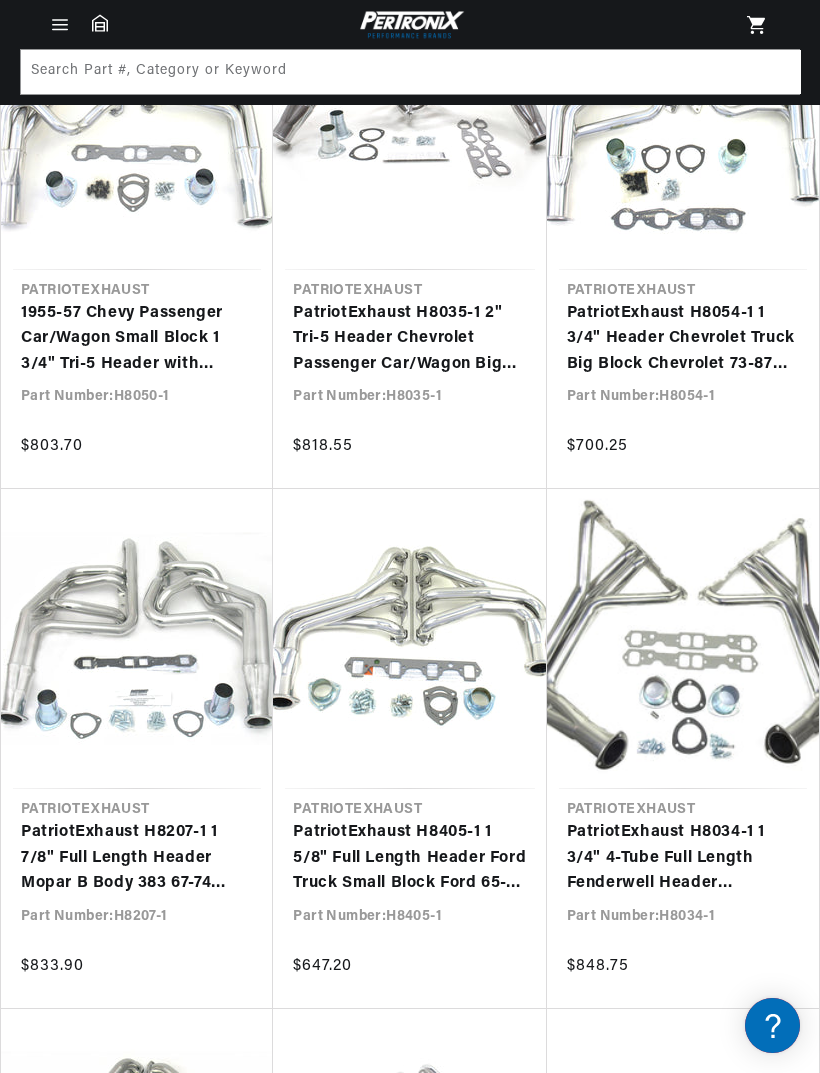 scroll, scrollTop: 0, scrollLeft: 0, axis: both 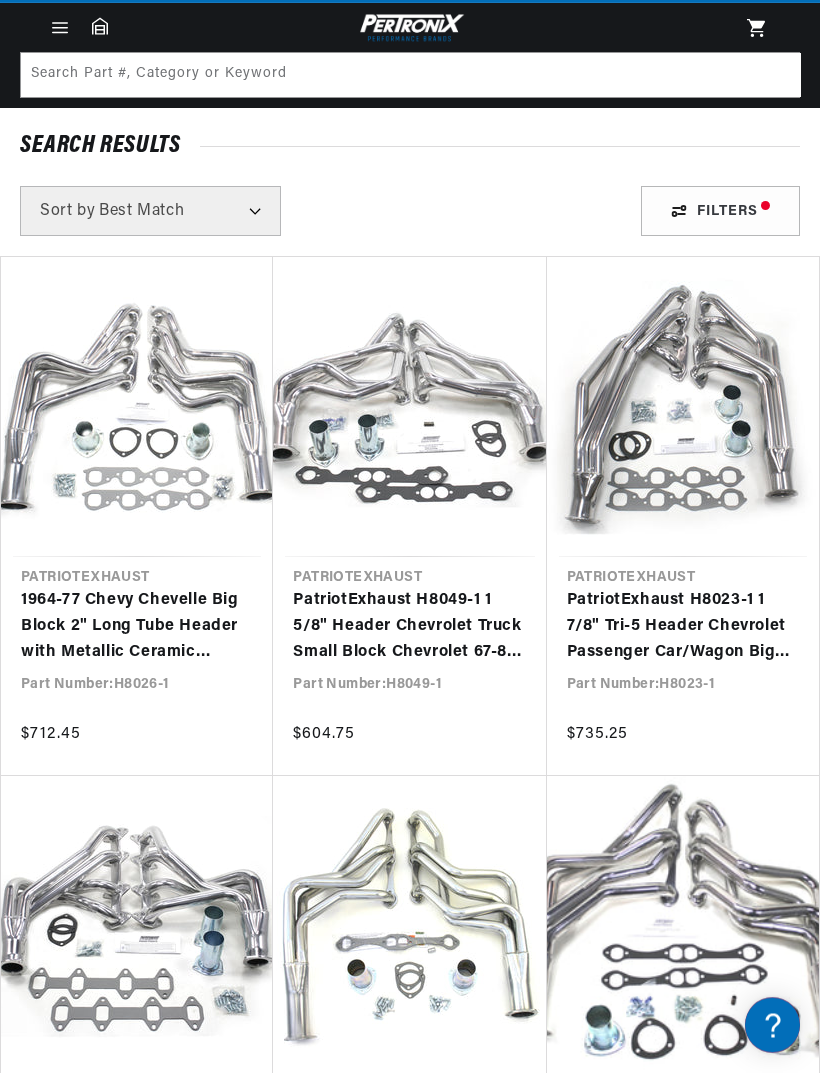 click on "1964-77 Chevy Chevelle Big Block 2" Long Tube Header with Metallic Ceramic Coating" at bounding box center (137, 627) 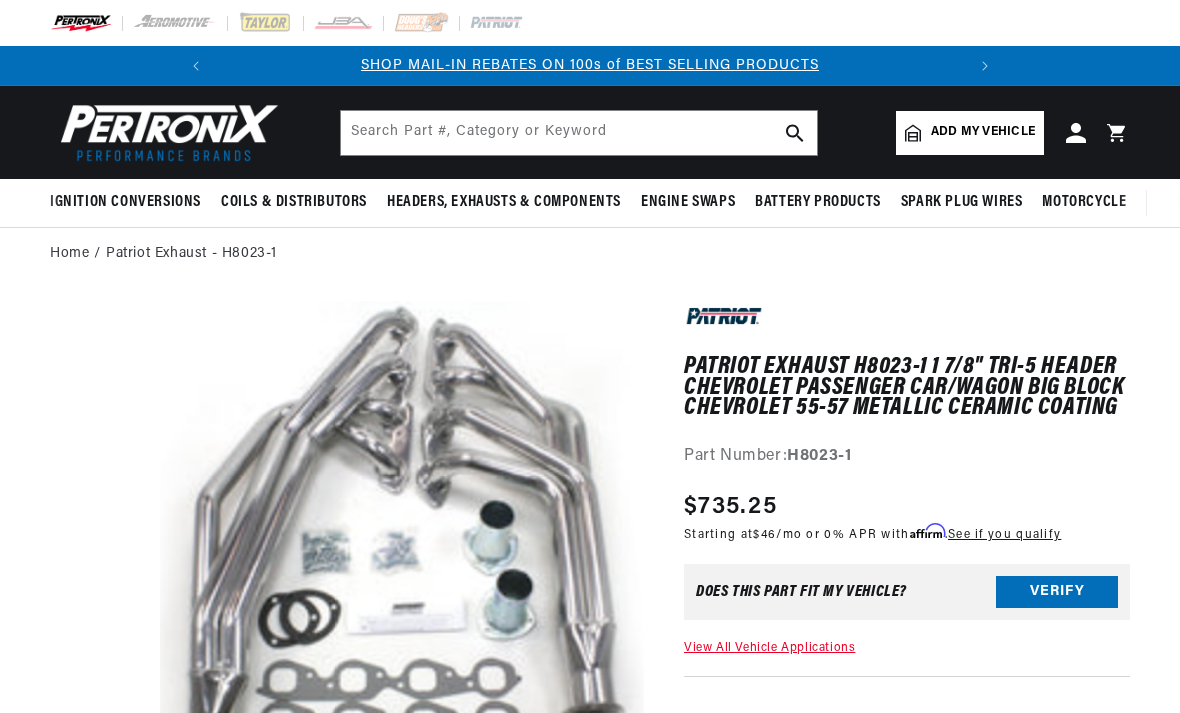 scroll, scrollTop: 0, scrollLeft: 0, axis: both 